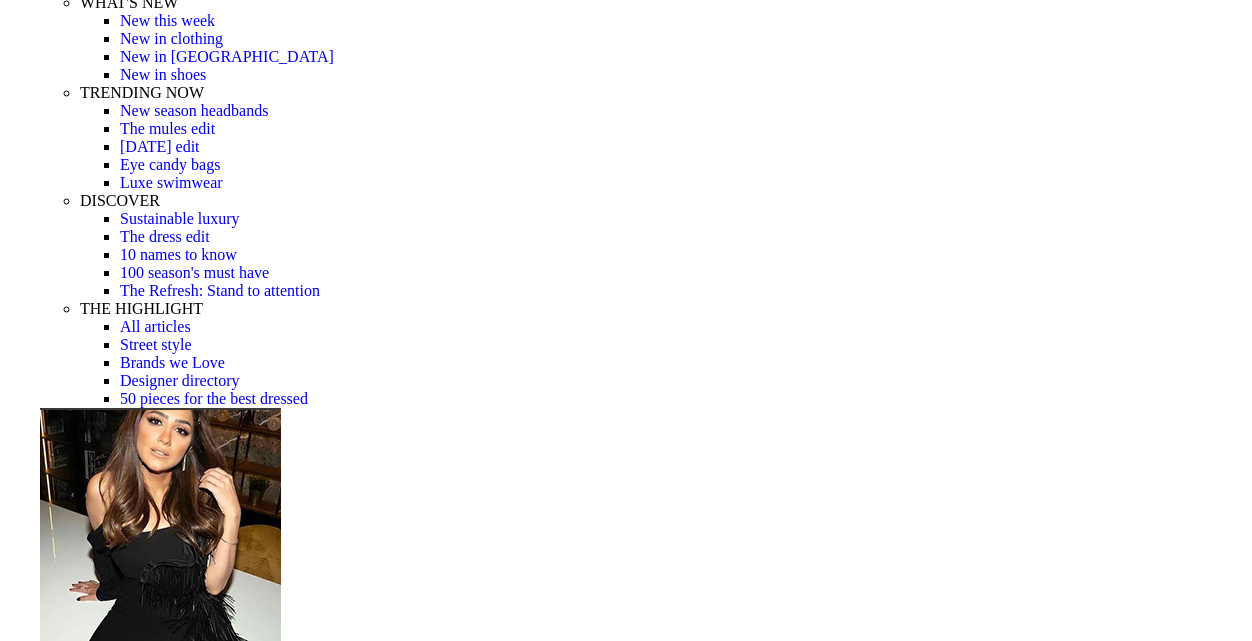 scroll, scrollTop: 384, scrollLeft: 0, axis: vertical 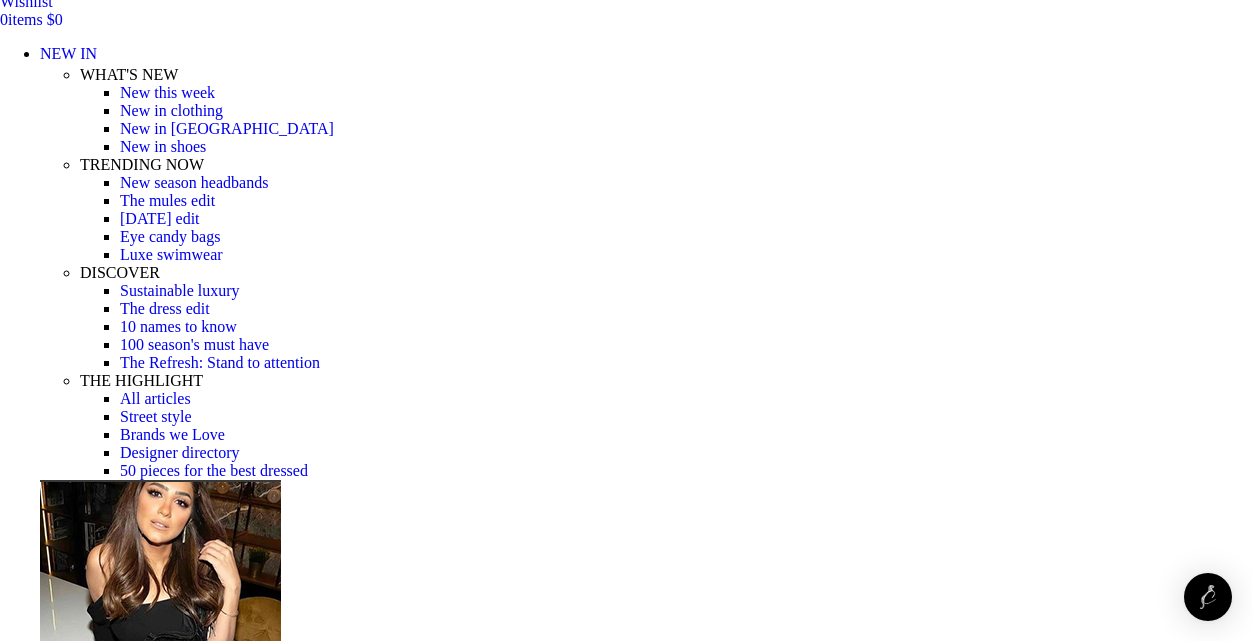 select on "8-uk" 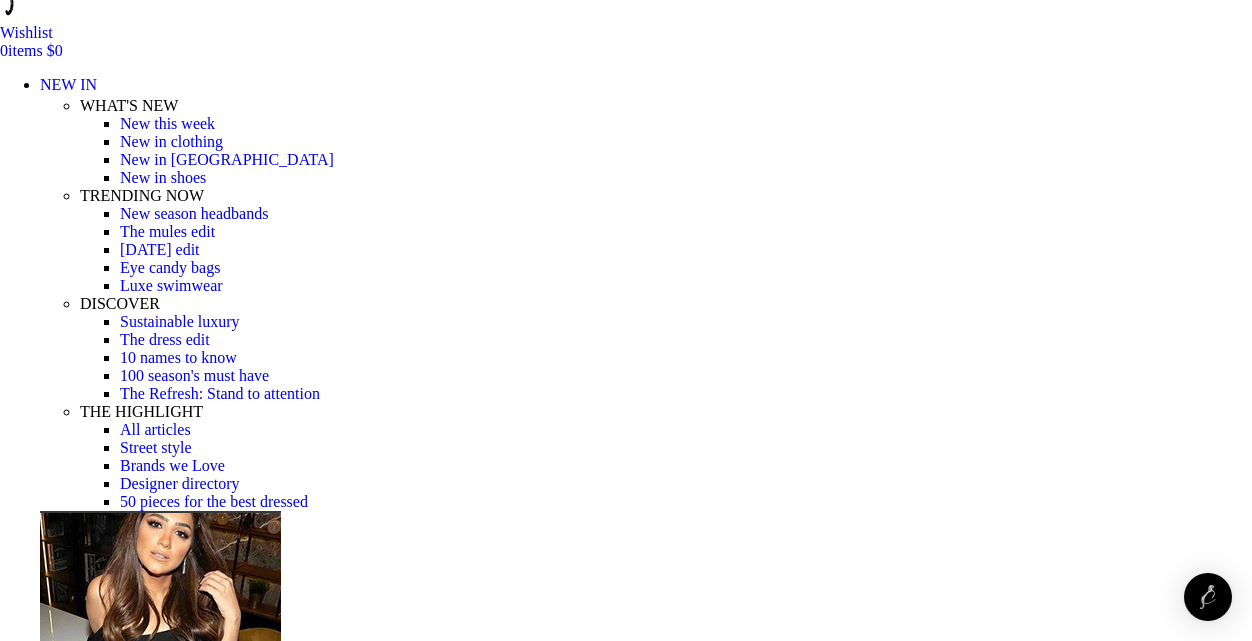 scroll, scrollTop: 285, scrollLeft: 0, axis: vertical 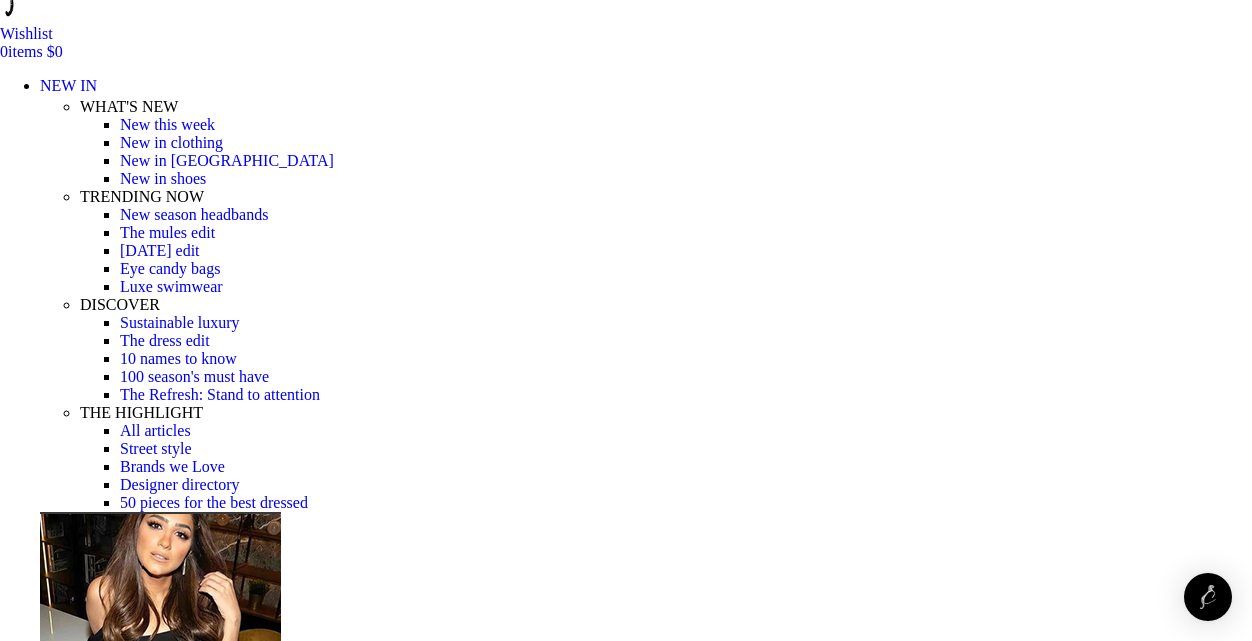 click on "Size Guide" at bounding box center (35, 18836) 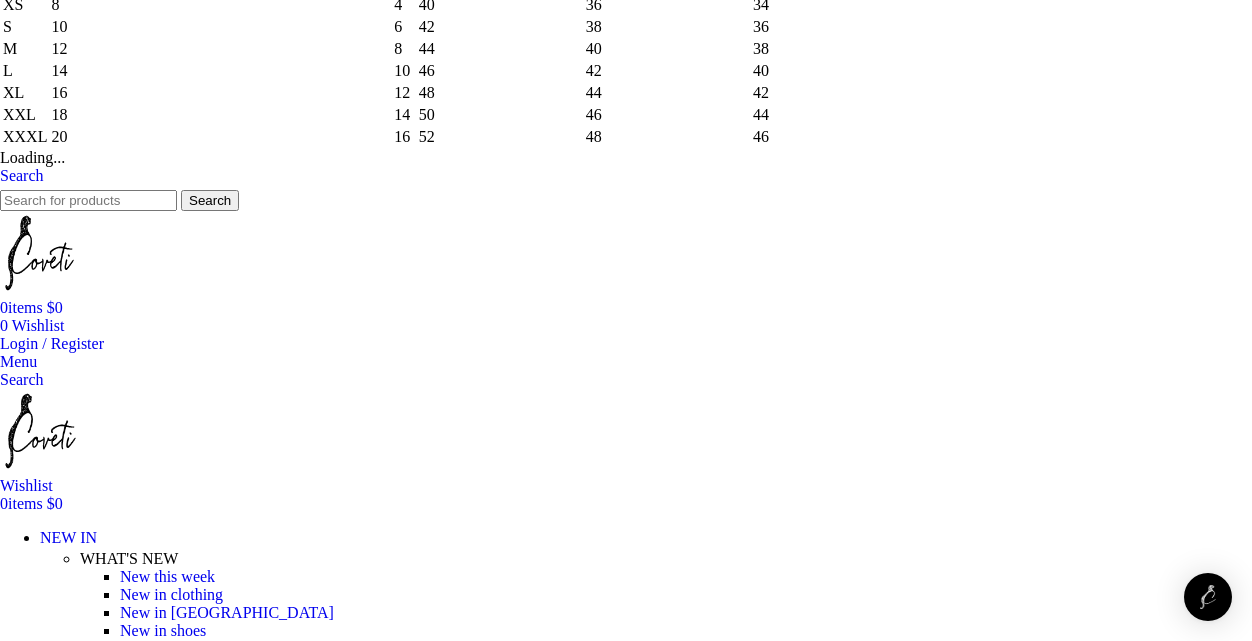 scroll, scrollTop: 0, scrollLeft: 211, axis: horizontal 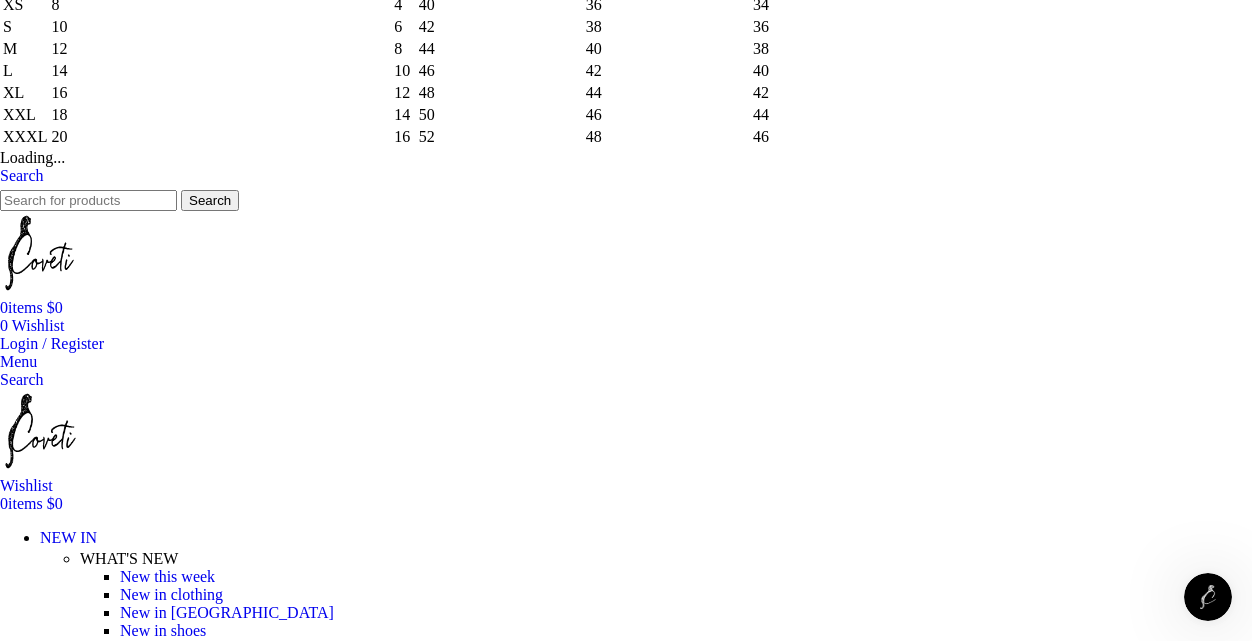 click on "×
Women's clothing size guide
Women Clothing
Size Guide
Women's clothing size guide should be use as a guide only. Cut may vary between brands. Please check if there is additional information on sizing/my fit for the particular product you are interested in. If you still have doubts about the size, contact us.
Size
[GEOGRAPHIC_DATA] / [GEOGRAPHIC_DATA]
[GEOGRAPHIC_DATA]
[GEOGRAPHIC_DATA]
[GEOGRAPHIC_DATA]
[GEOGRAPHIC_DATA]
XXXS
4
0
36" at bounding box center (626, -68) 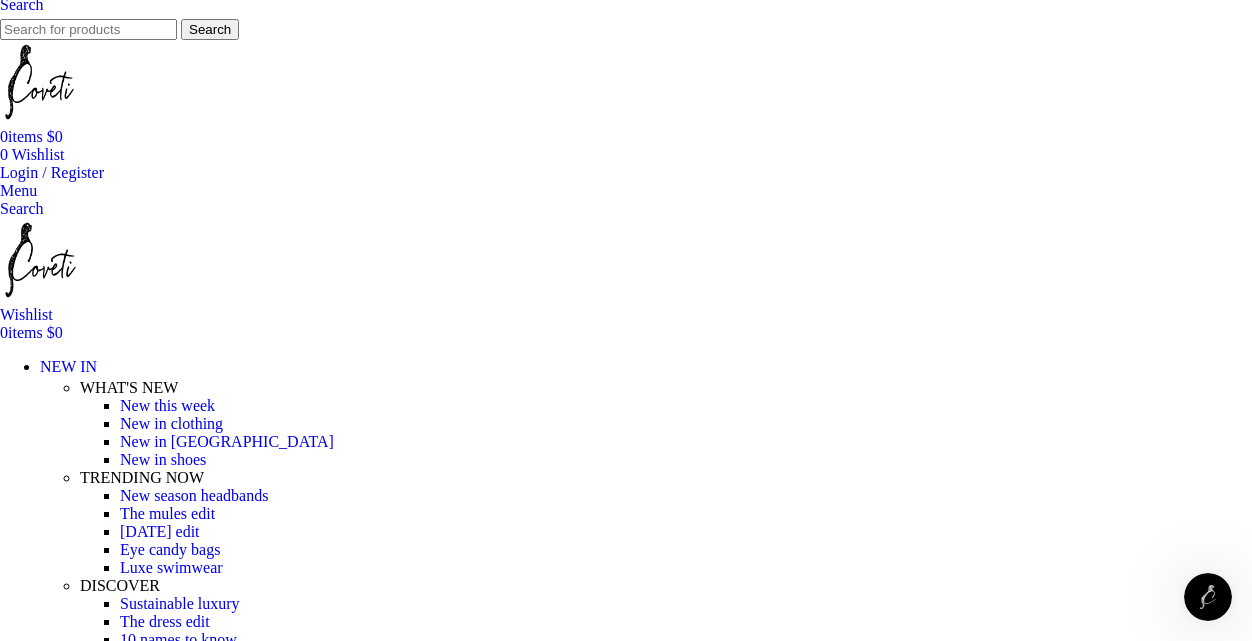 scroll, scrollTop: 0, scrollLeft: 0, axis: both 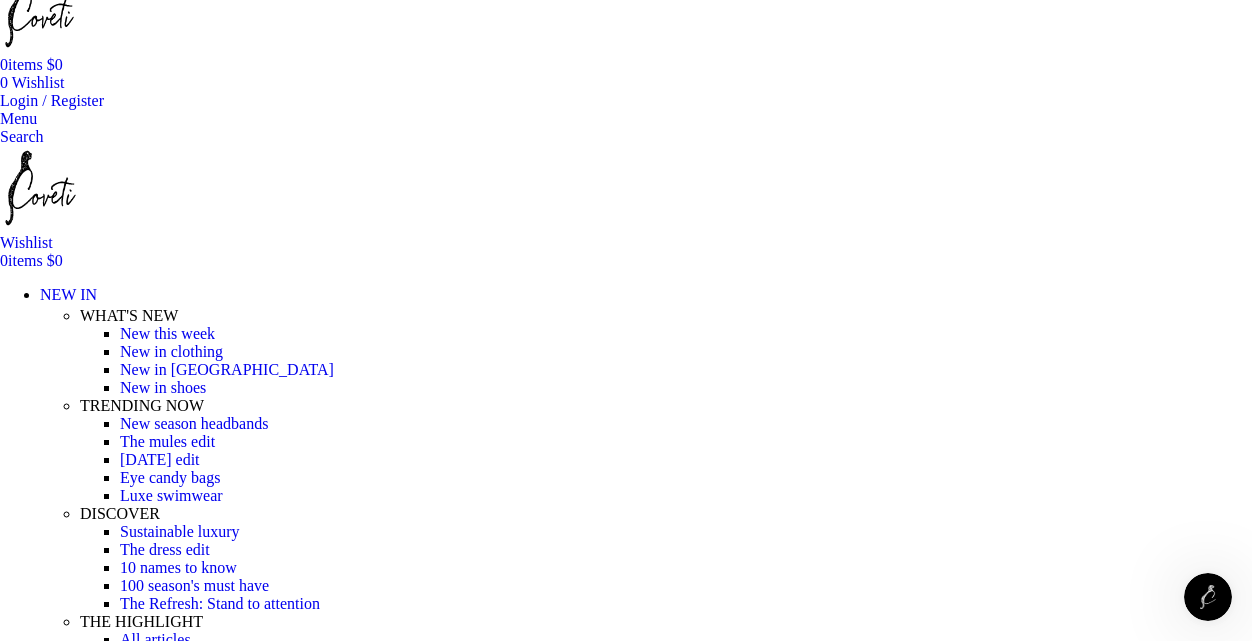 click on "Add to cart" at bounding box center (50, 19108) 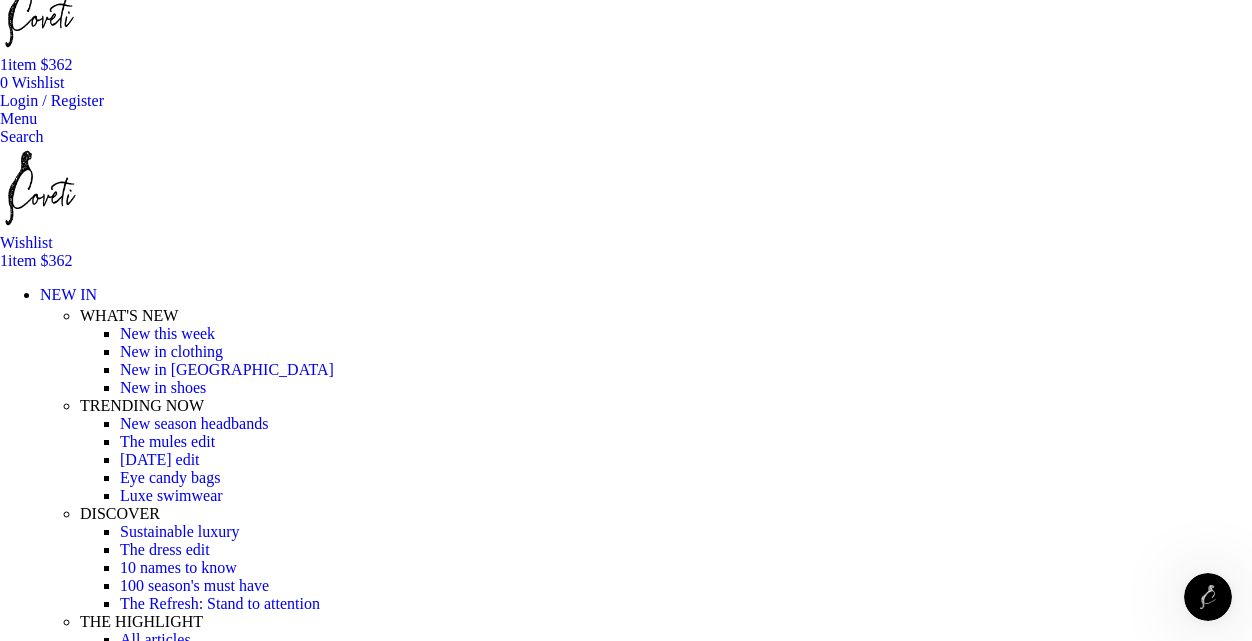 click at bounding box center [690, 17691] 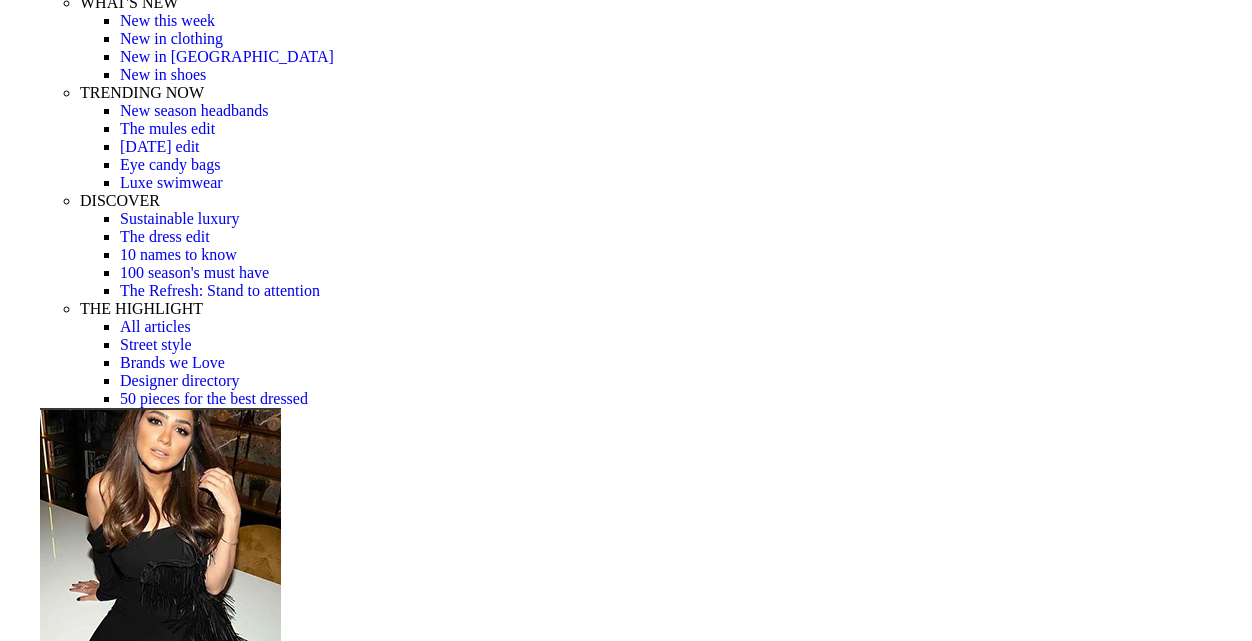 scroll, scrollTop: 384, scrollLeft: 0, axis: vertical 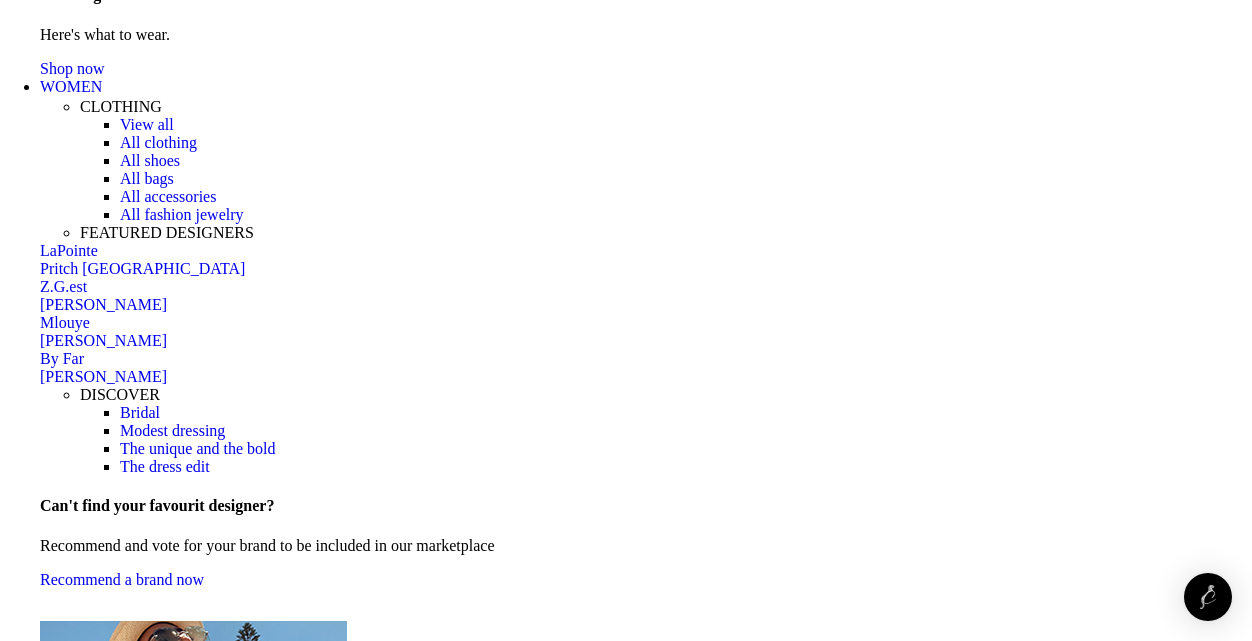 click at bounding box center [801, 28083] 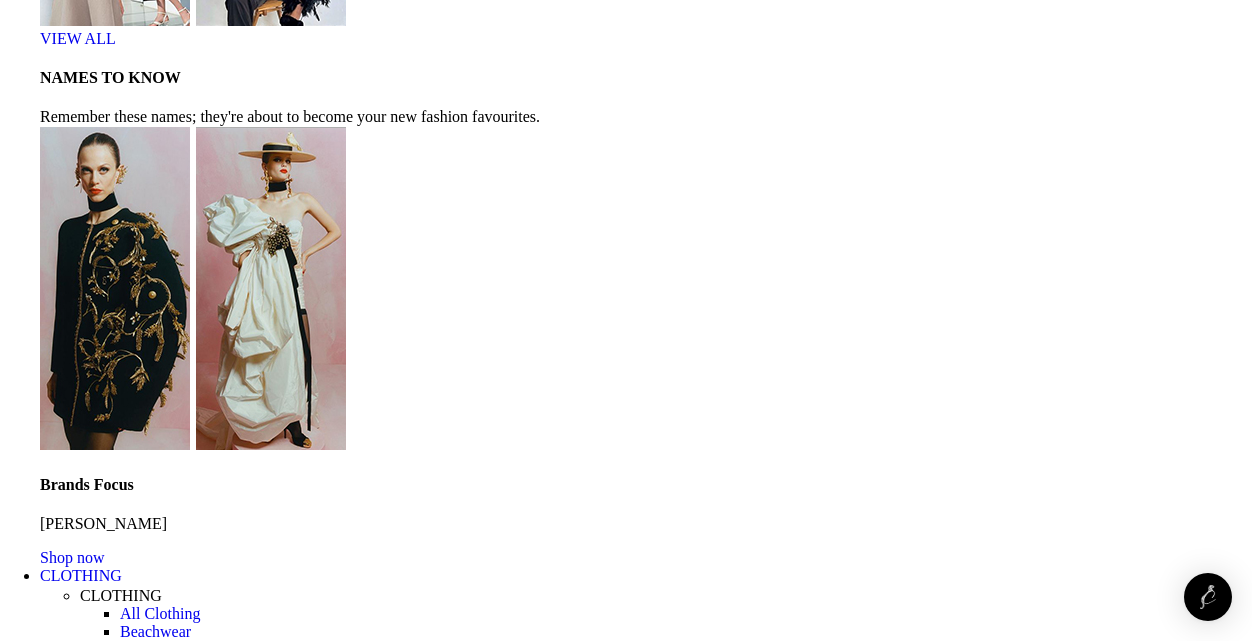 scroll, scrollTop: 5798, scrollLeft: 0, axis: vertical 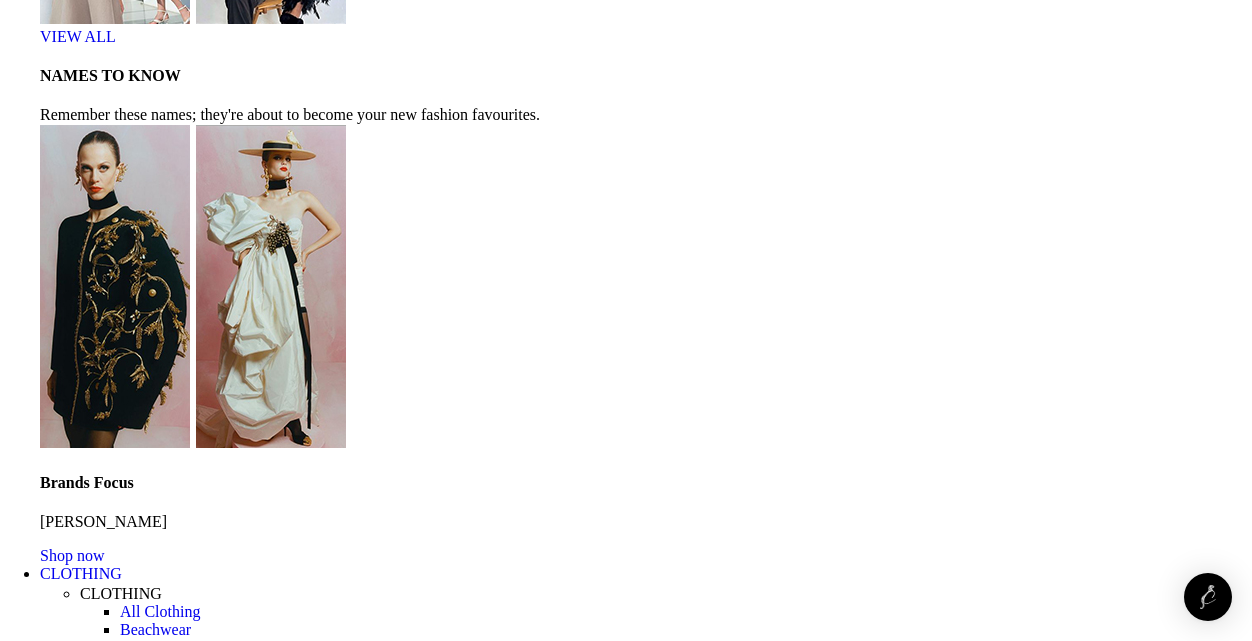click on "2" at bounding box center (394, 47924) 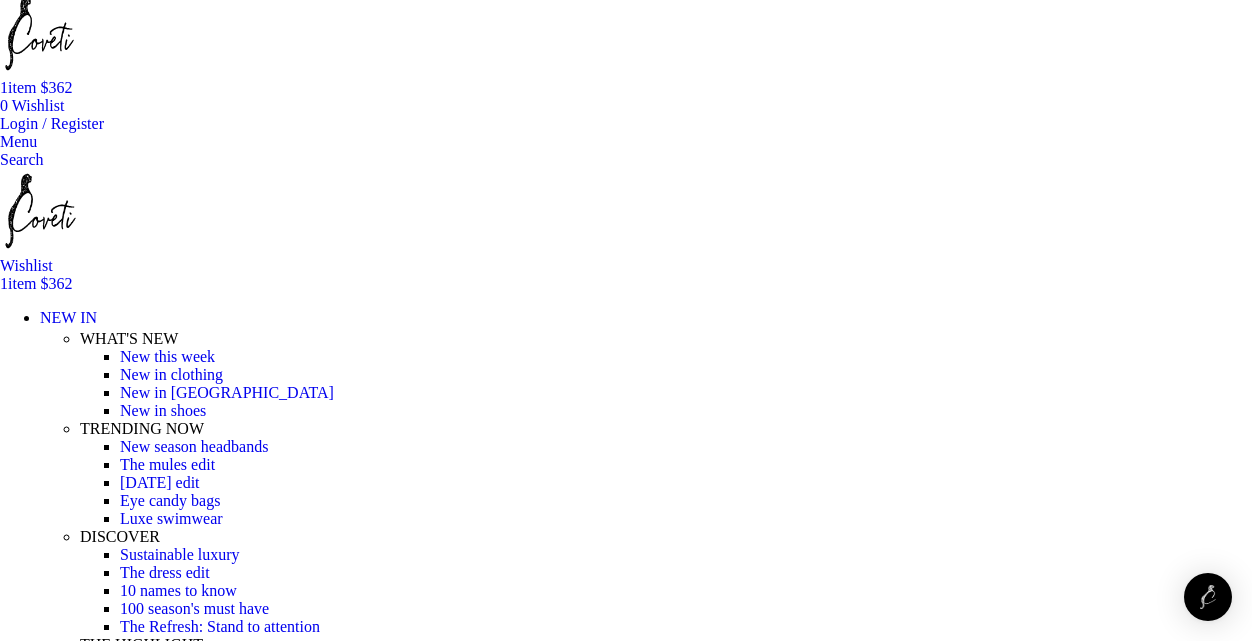 scroll, scrollTop: 55, scrollLeft: 0, axis: vertical 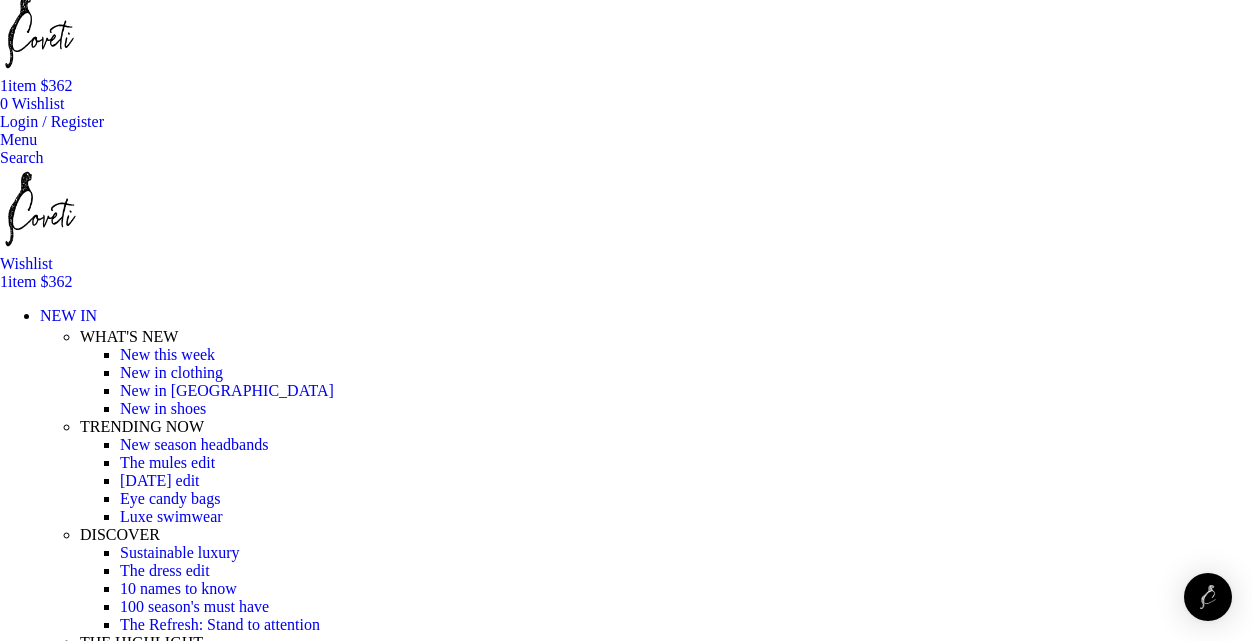 click on "Show sidebar" at bounding box center (43, 15838) 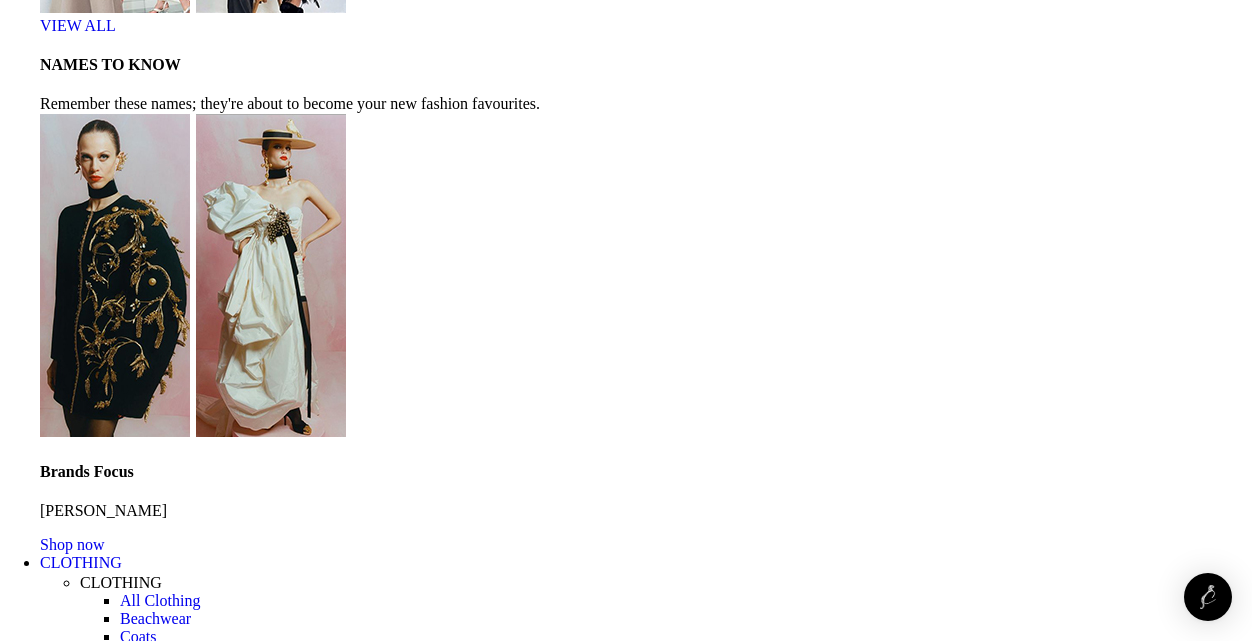 scroll, scrollTop: 5808, scrollLeft: 0, axis: vertical 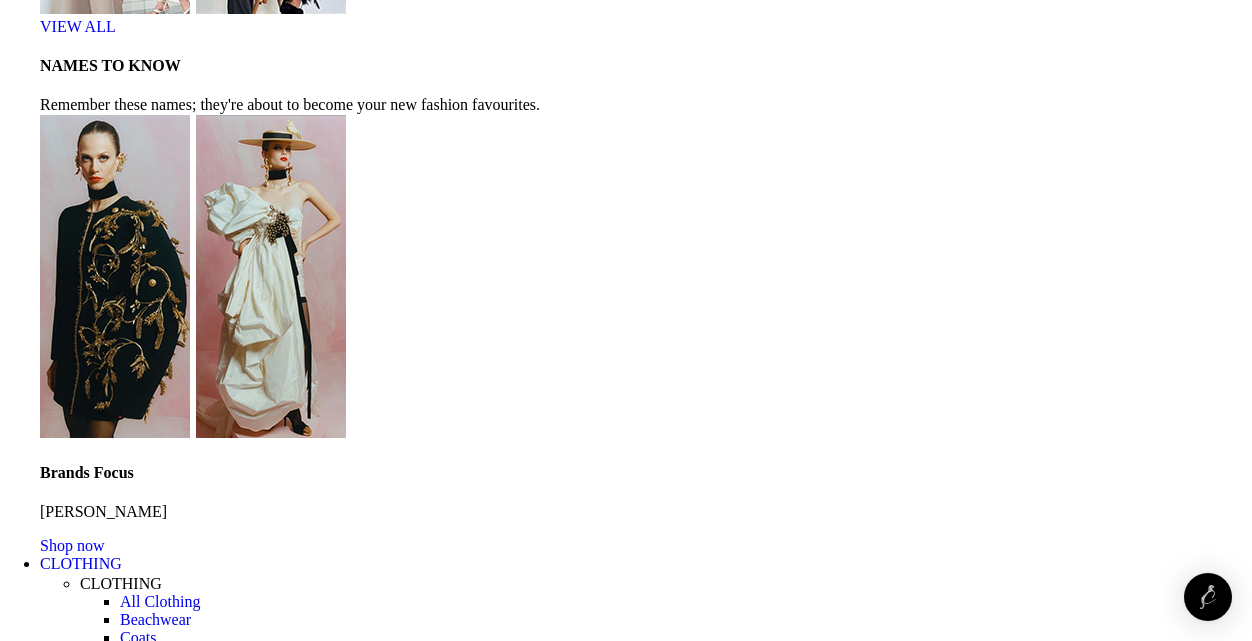 click on "3" at bounding box center (394, 47950) 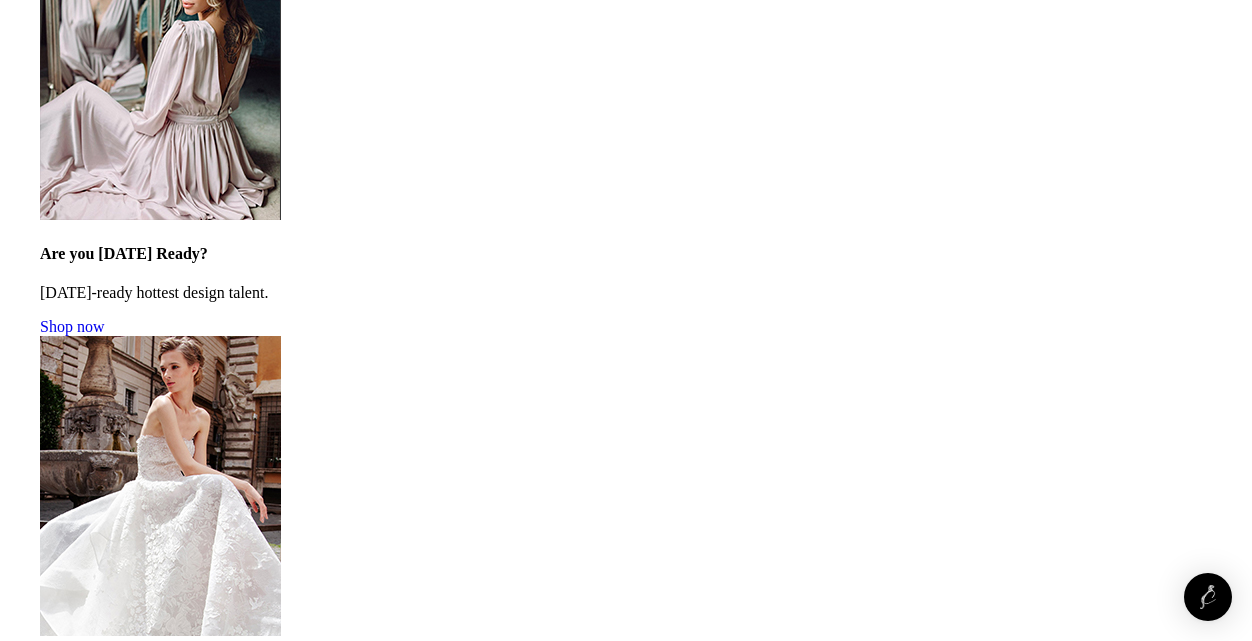 scroll, scrollTop: 1636, scrollLeft: 0, axis: vertical 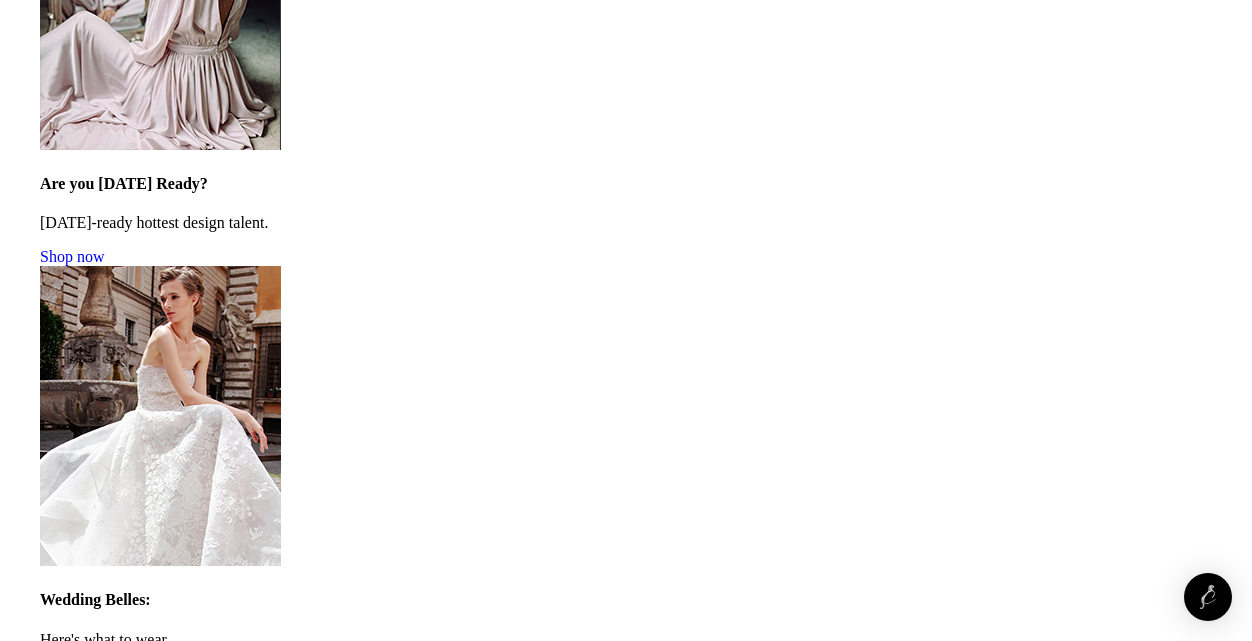click at bounding box center (801, 24921) 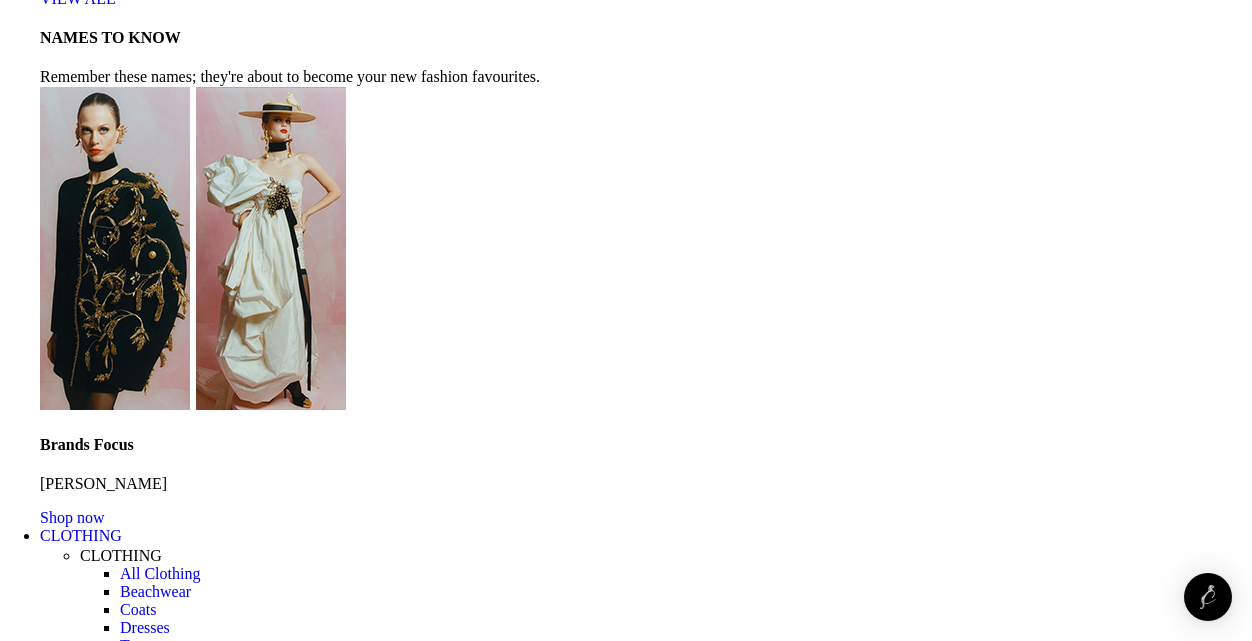 scroll, scrollTop: 5841, scrollLeft: 0, axis: vertical 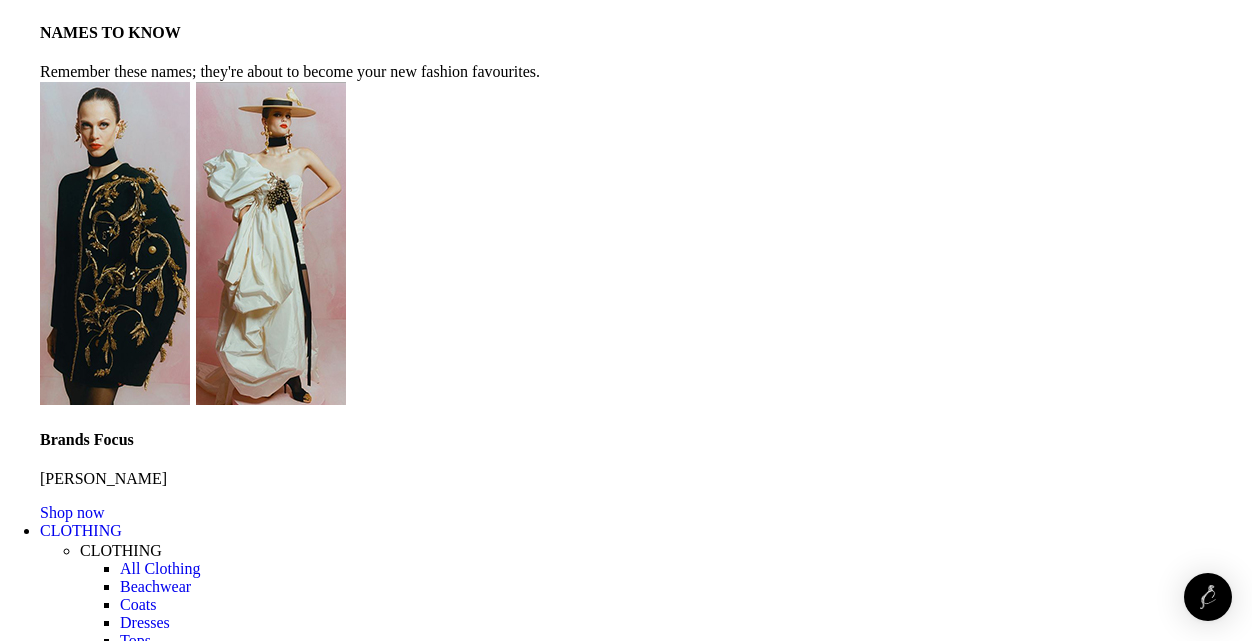 click on "4" at bounding box center [394, 47935] 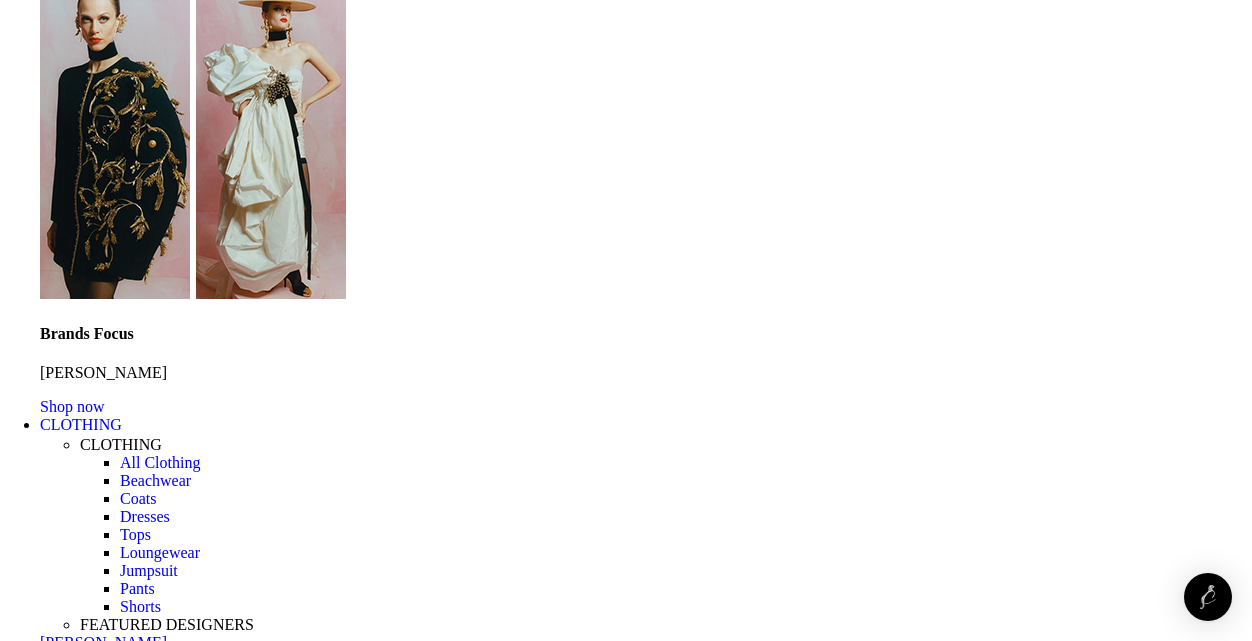scroll, scrollTop: 5949, scrollLeft: 0, axis: vertical 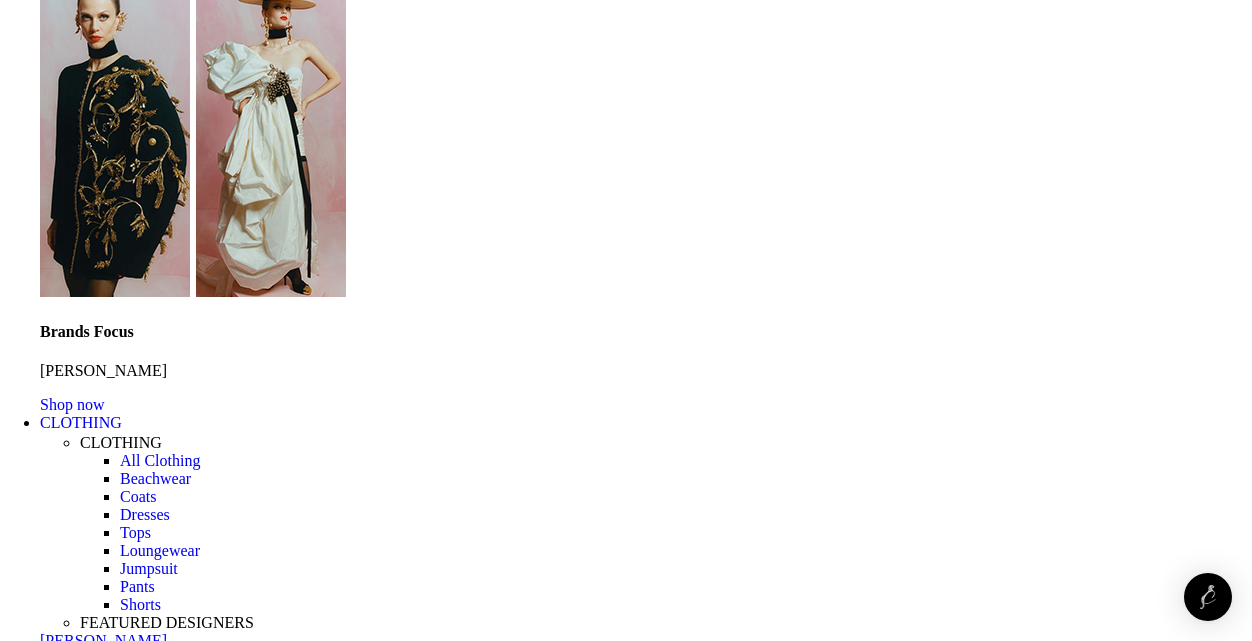 click on "22" at bounding box center (398, 47953) 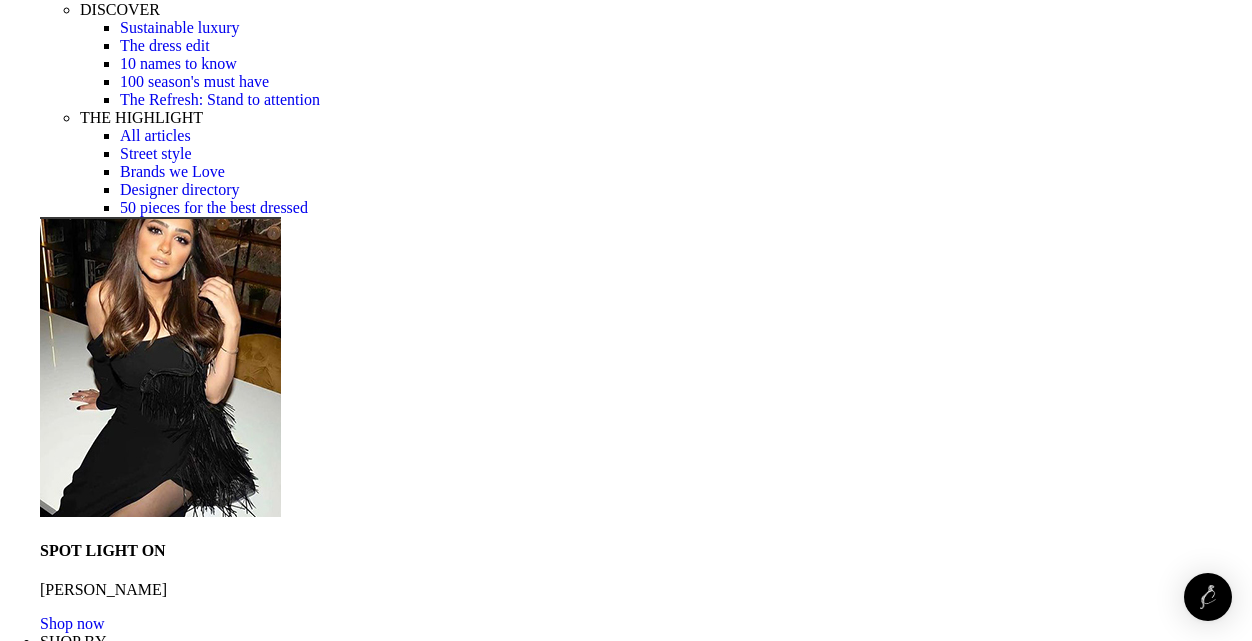 scroll, scrollTop: 590, scrollLeft: 0, axis: vertical 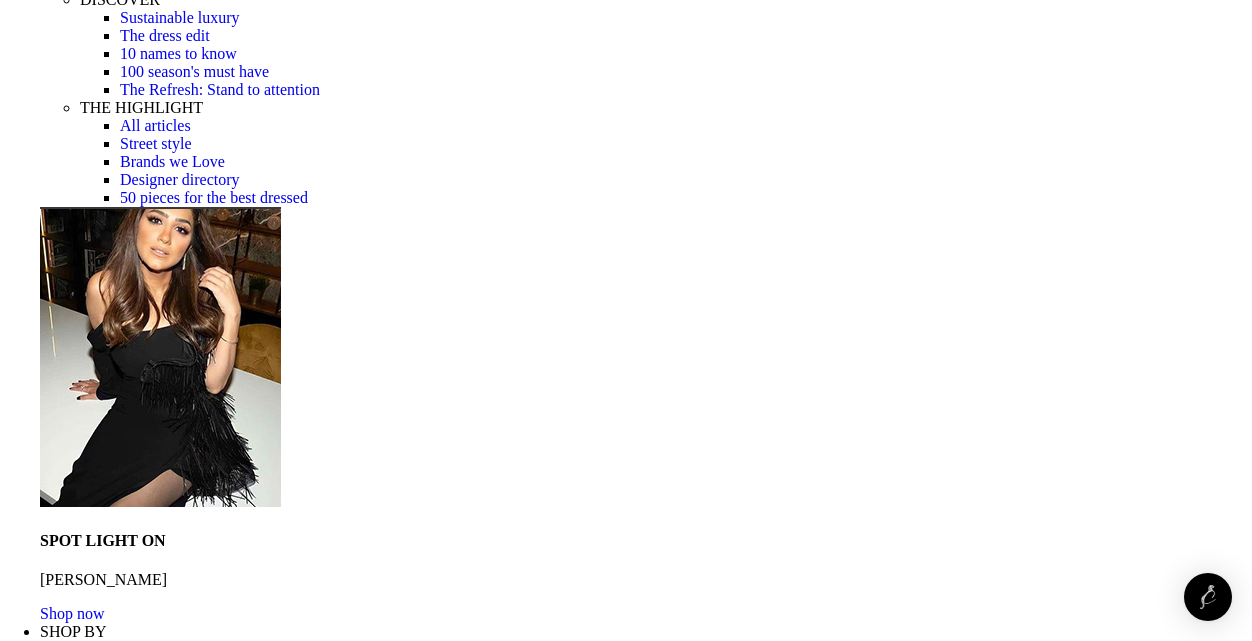 click on "21" at bounding box center (398, 20089) 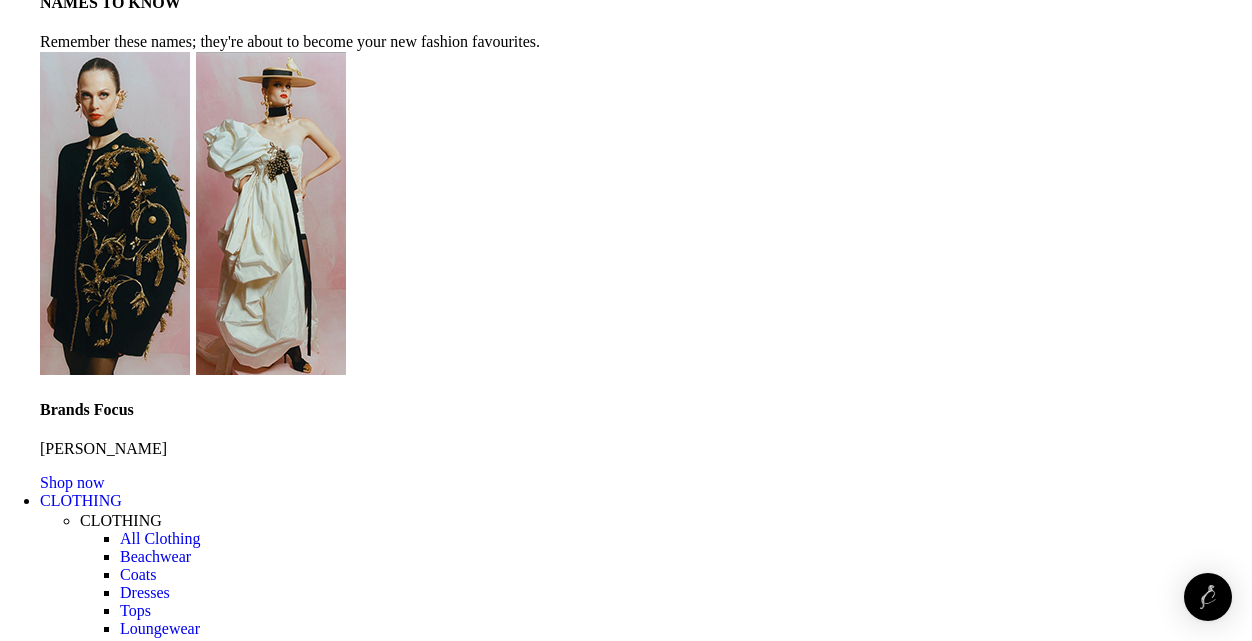 scroll, scrollTop: 5872, scrollLeft: 0, axis: vertical 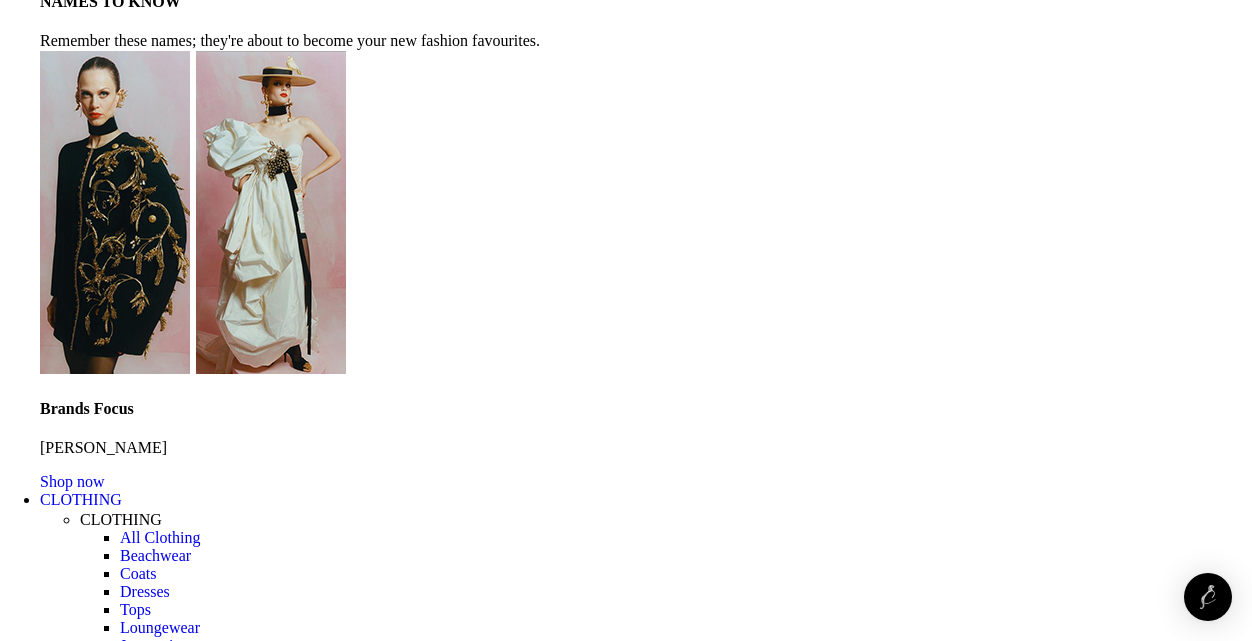 click on "20" at bounding box center [398, 47958] 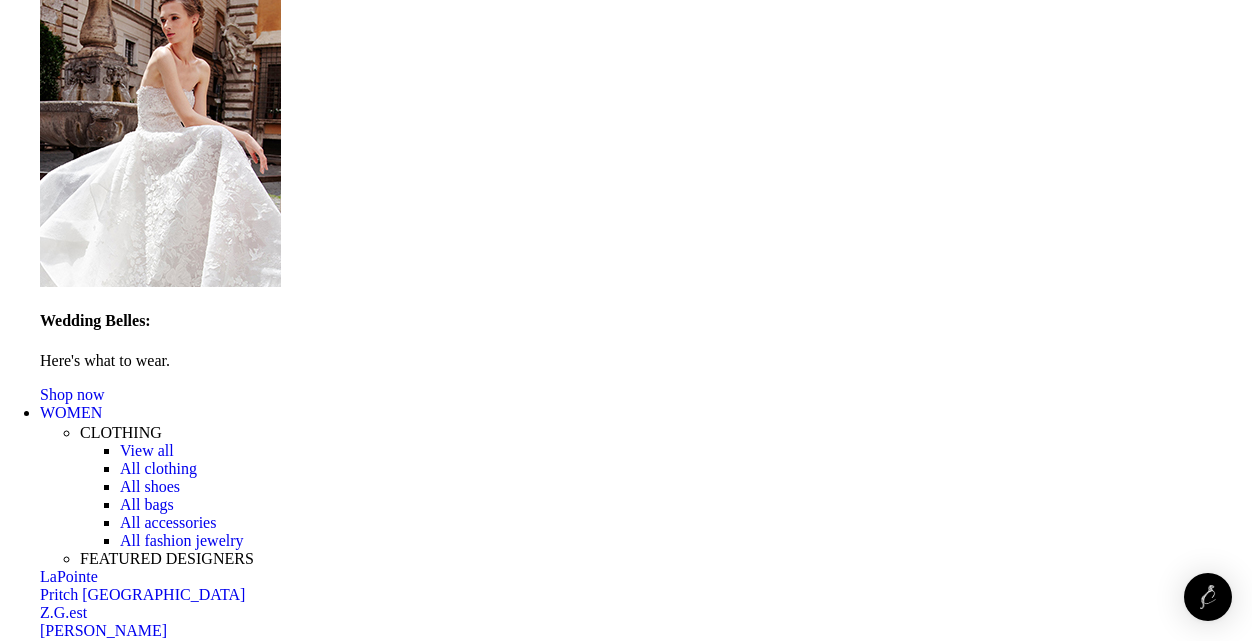 scroll, scrollTop: 1912, scrollLeft: 0, axis: vertical 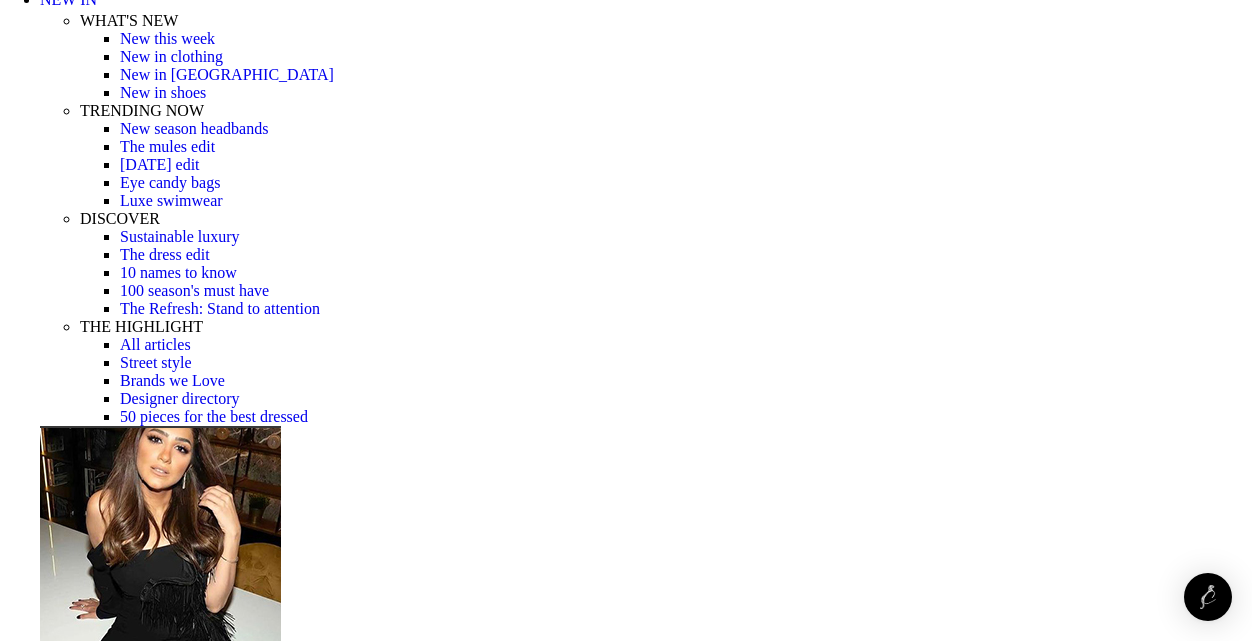 click at bounding box center [310, 18046] 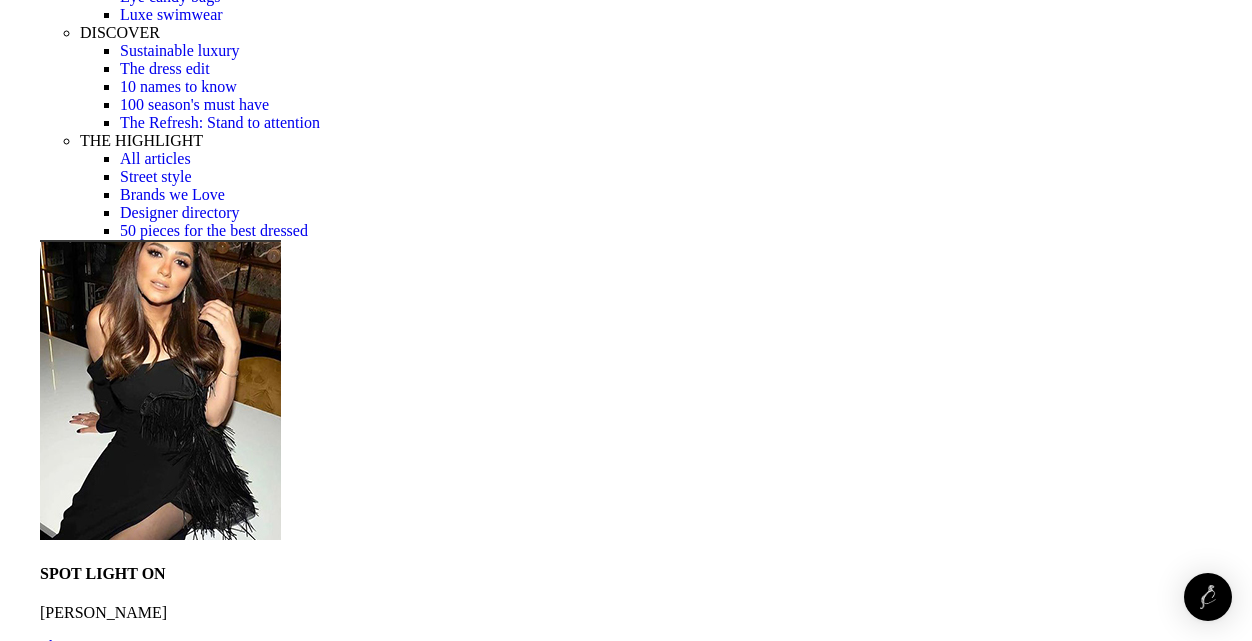 scroll, scrollTop: 563, scrollLeft: 0, axis: vertical 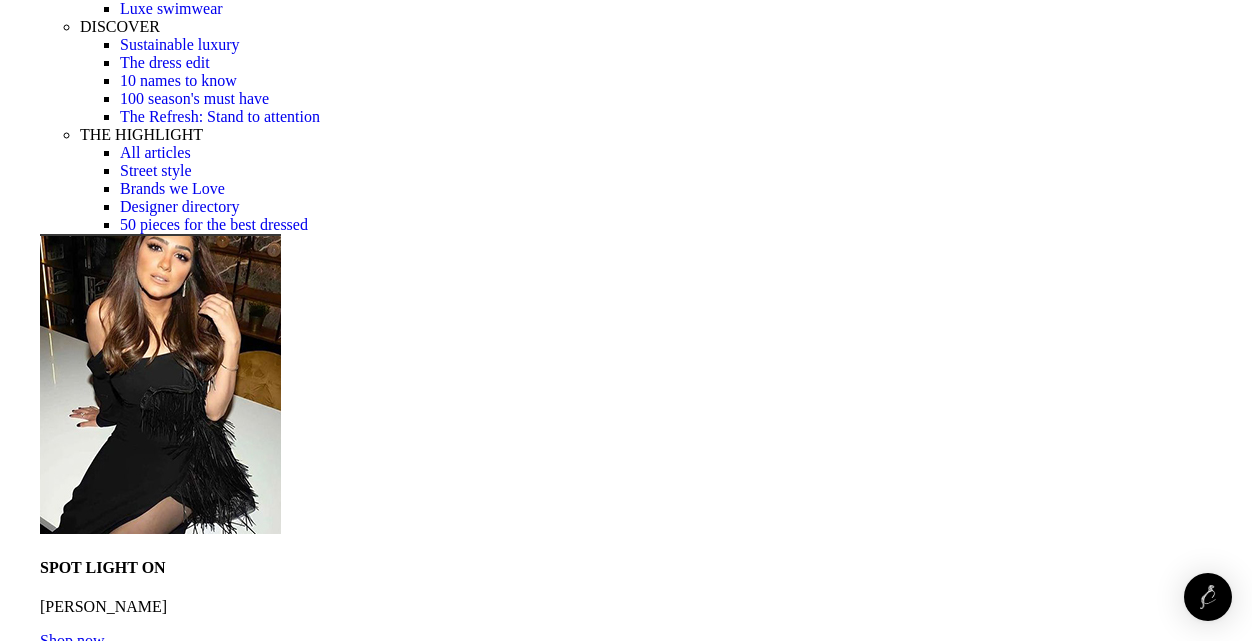 click at bounding box center (310, 18107) 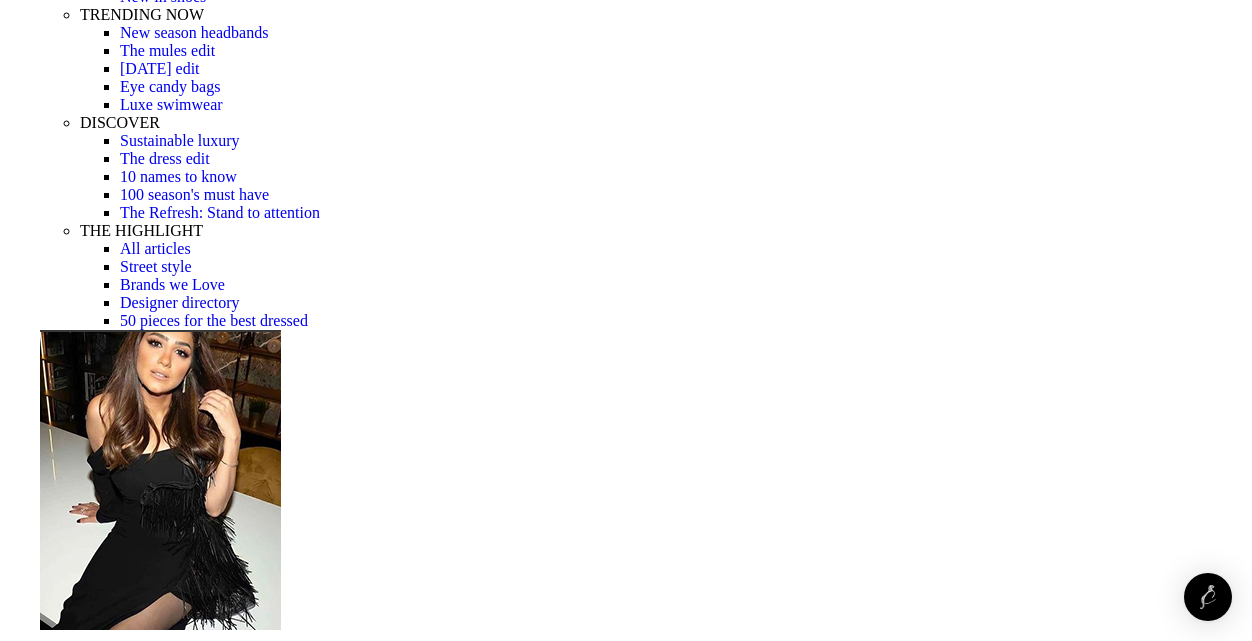 scroll, scrollTop: 466, scrollLeft: 0, axis: vertical 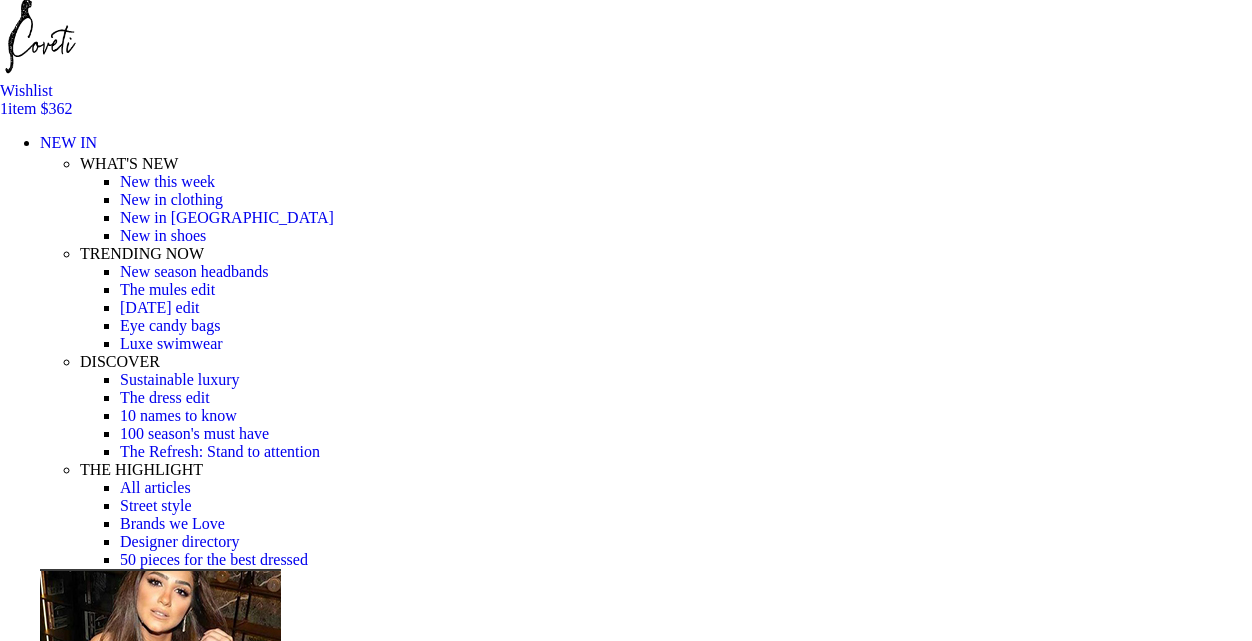 click on "Choose an option 4 UK 6 UK 8 [GEOGRAPHIC_DATA] 10 [GEOGRAPHIC_DATA] 12 [GEOGRAPHIC_DATA] 14 [GEOGRAPHIC_DATA] 16 [GEOGRAPHIC_DATA]" at bounding box center (108, 26723) 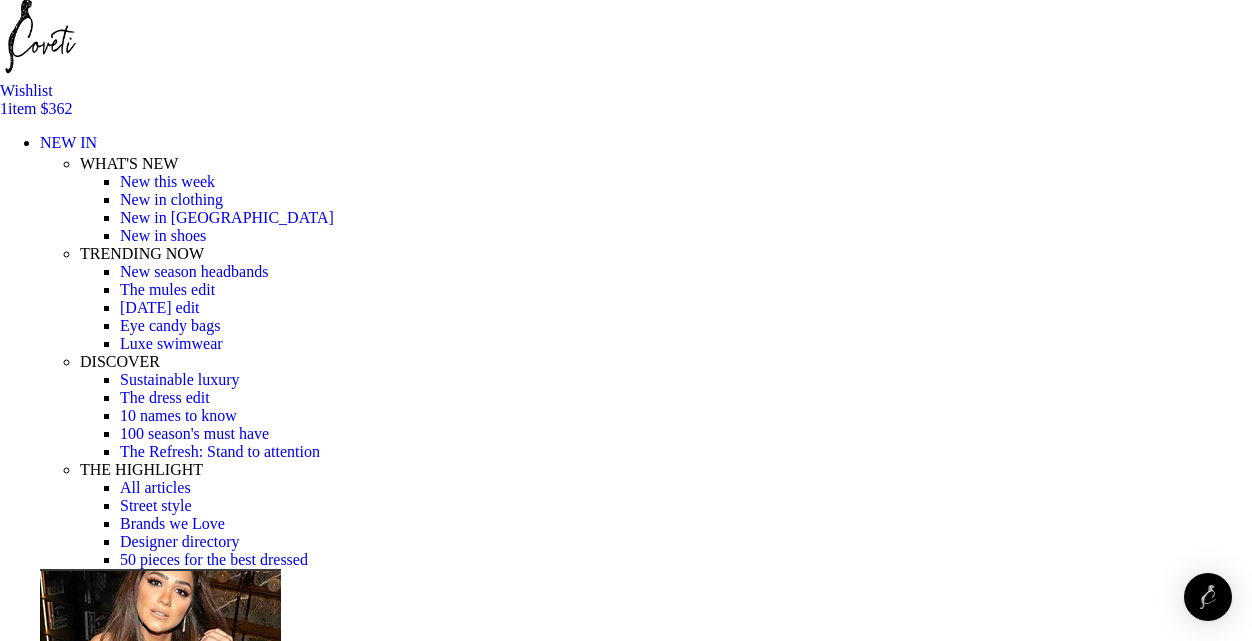 select on "8-uk" 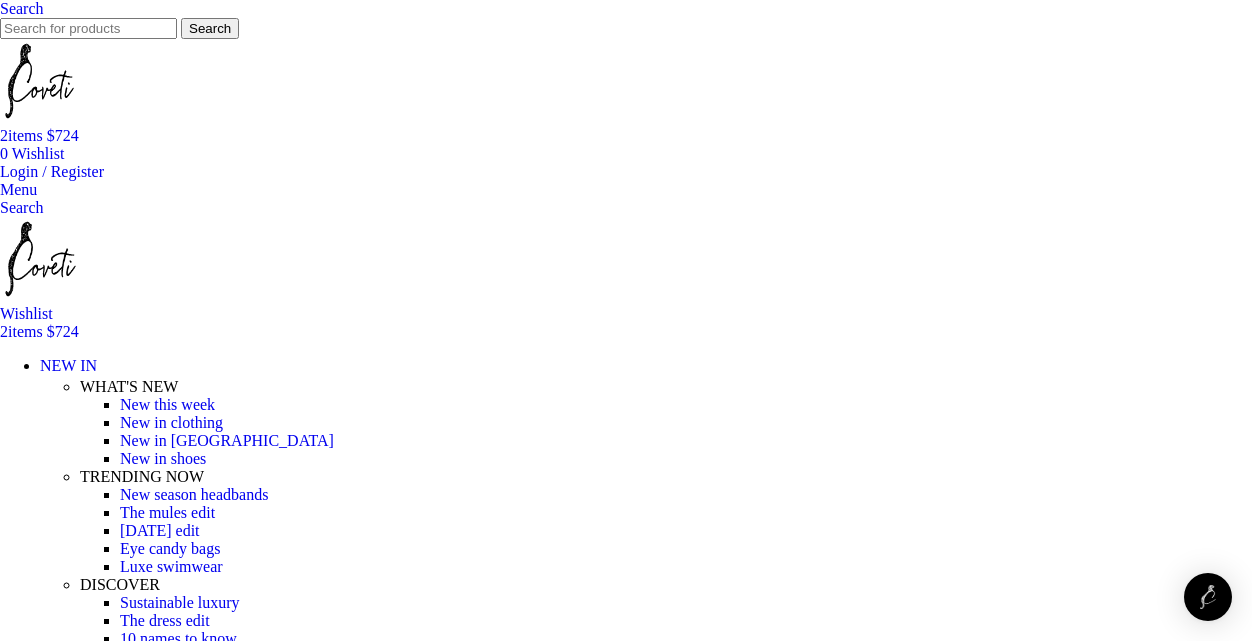 scroll, scrollTop: 10, scrollLeft: 0, axis: vertical 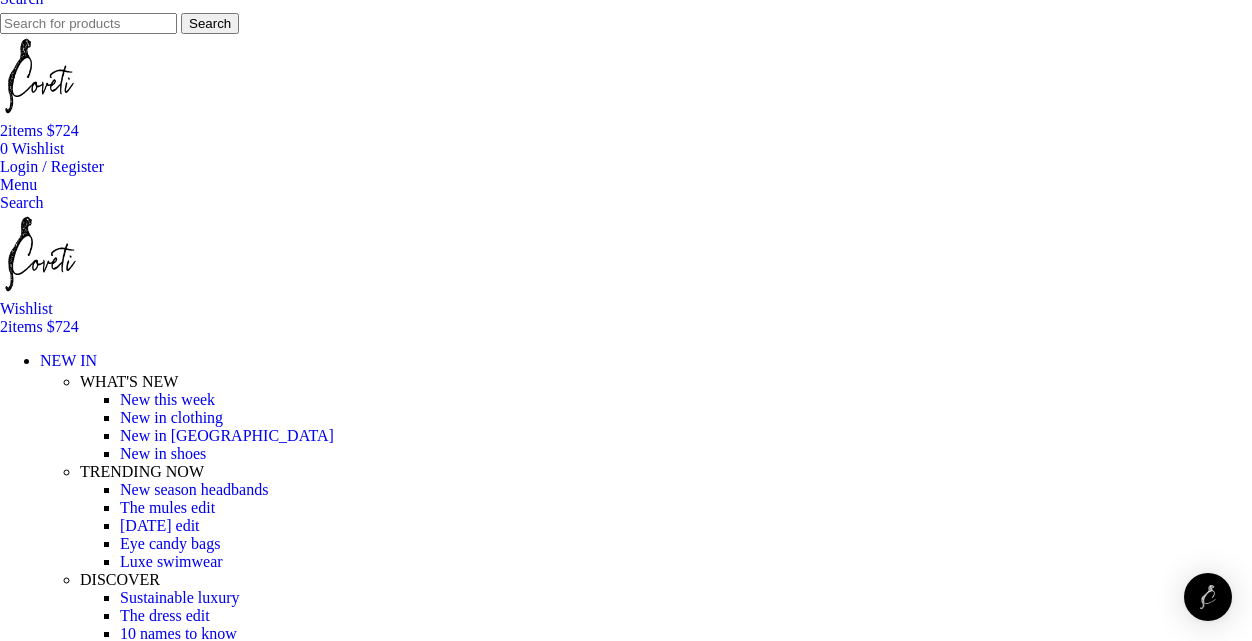 click on "View cart" at bounding box center [31, 29165] 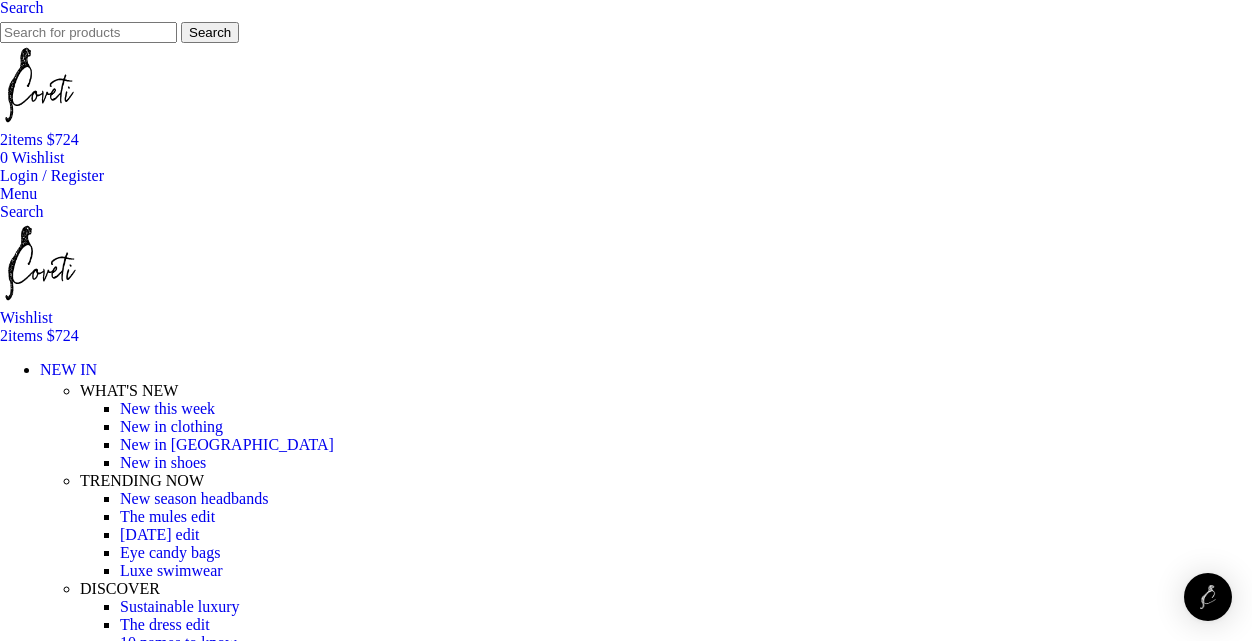 scroll, scrollTop: 0, scrollLeft: 0, axis: both 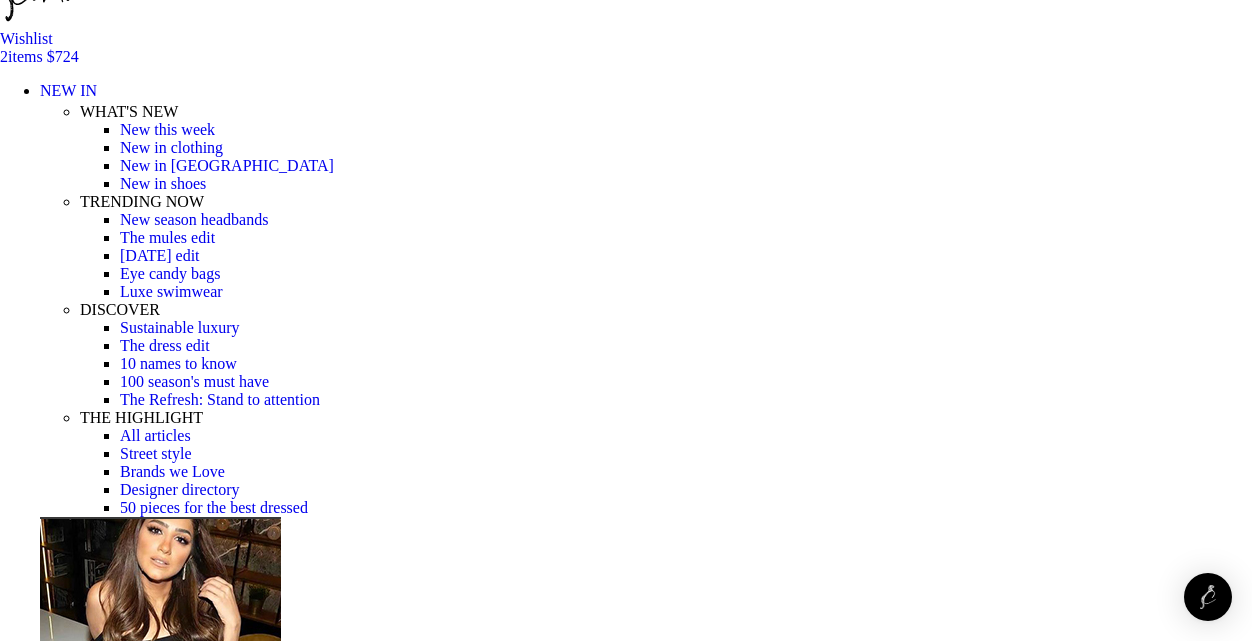 click on "-" at bounding box center (855, 15978) 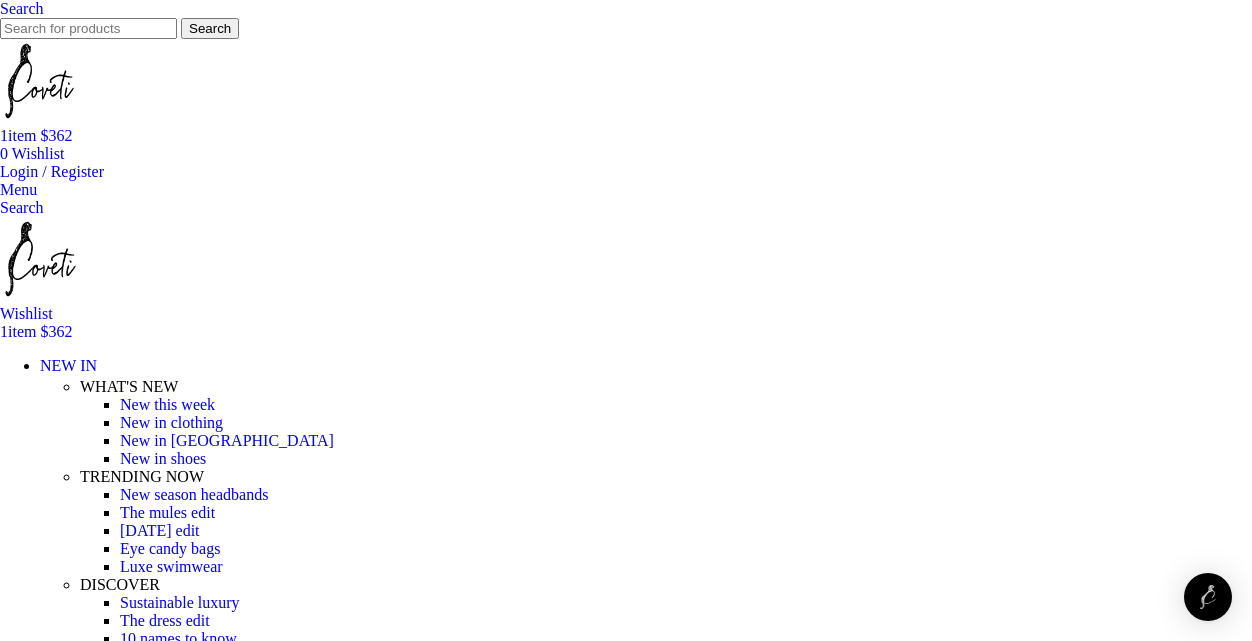 scroll, scrollTop: 0, scrollLeft: 0, axis: both 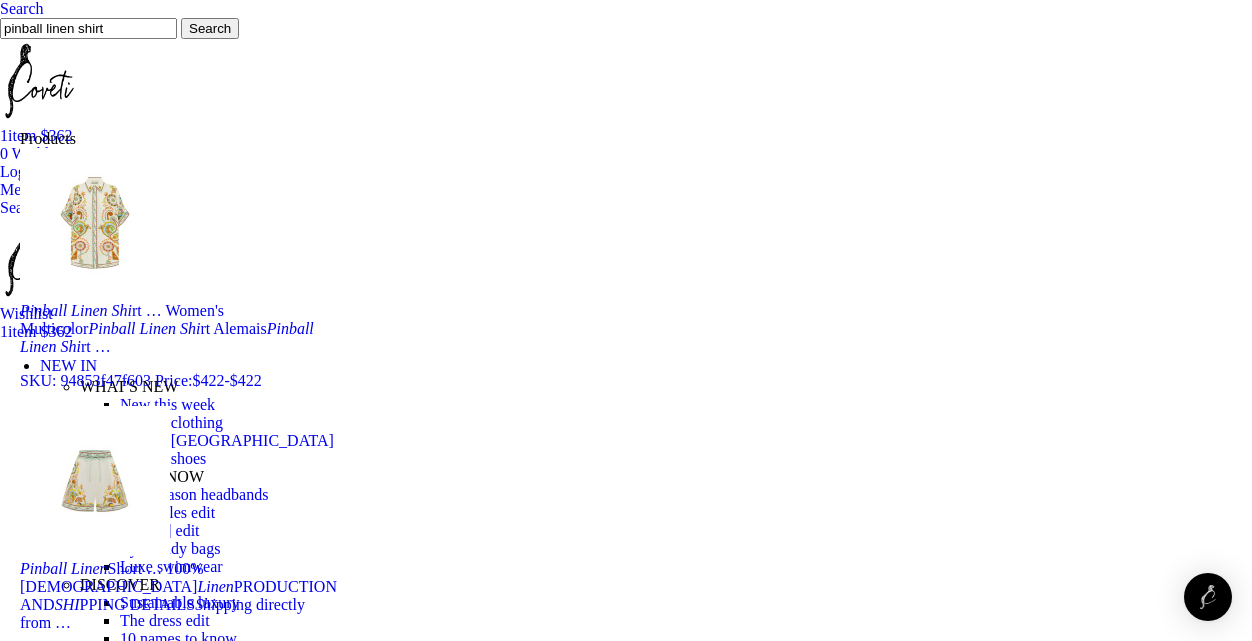 type on "pinball linen shirt" 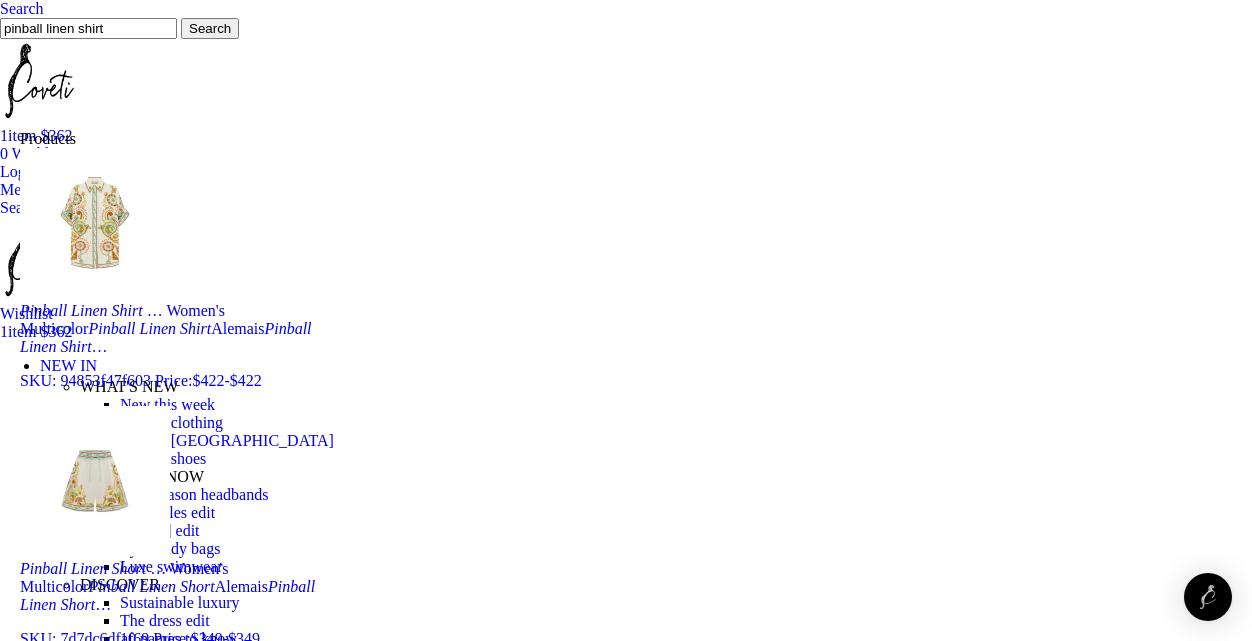 click on "Linen" at bounding box center (89, 310) 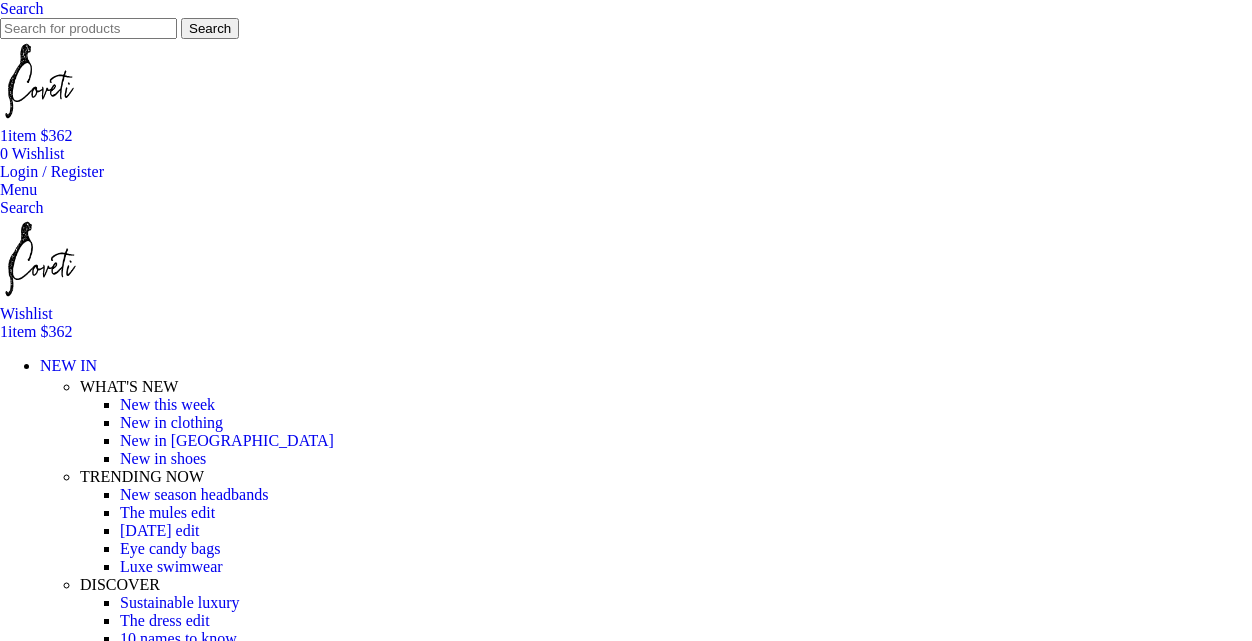 scroll, scrollTop: 269, scrollLeft: 0, axis: vertical 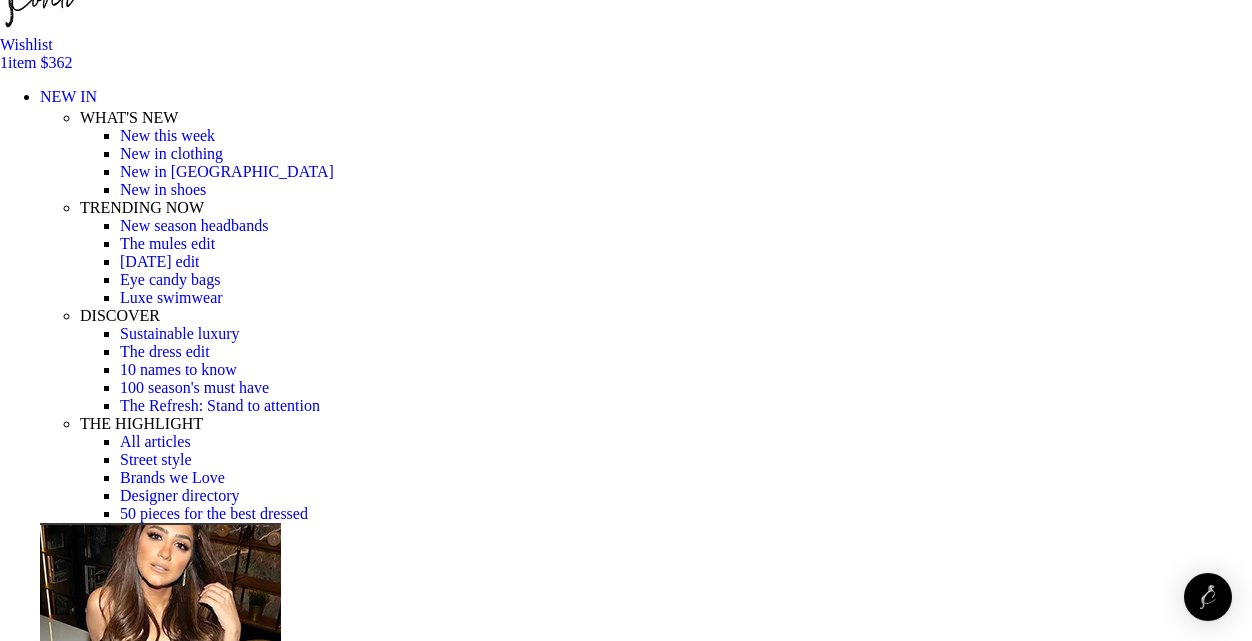click on "Size Guide" at bounding box center [35, 18847] 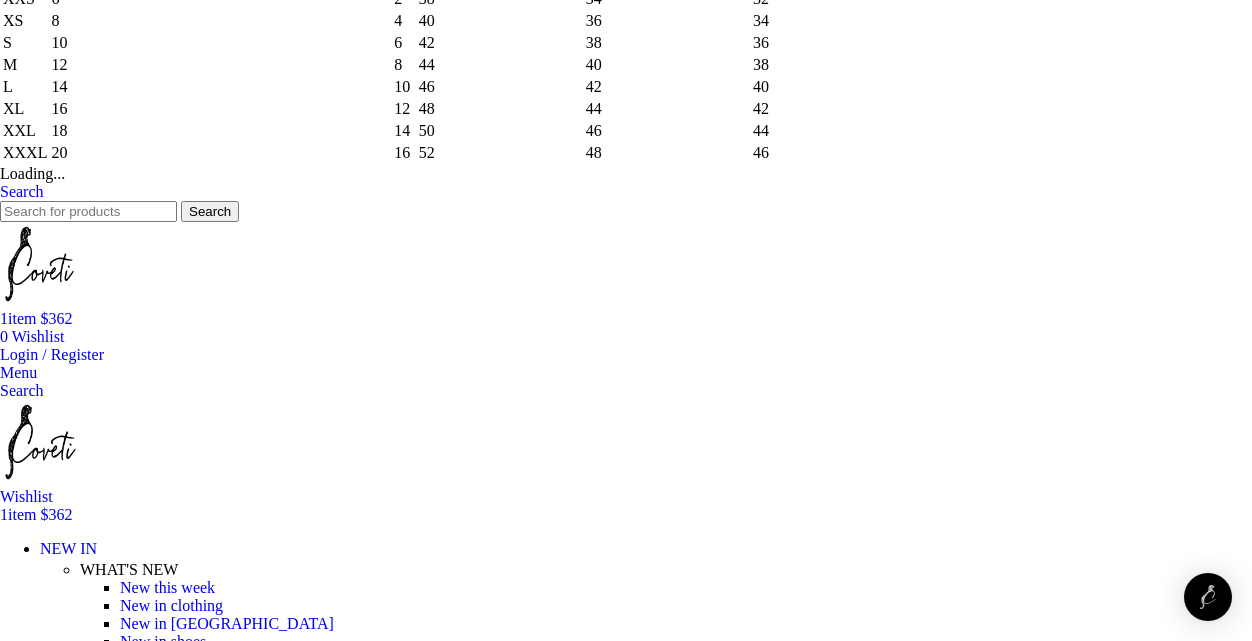 scroll, scrollTop: 126, scrollLeft: 0, axis: vertical 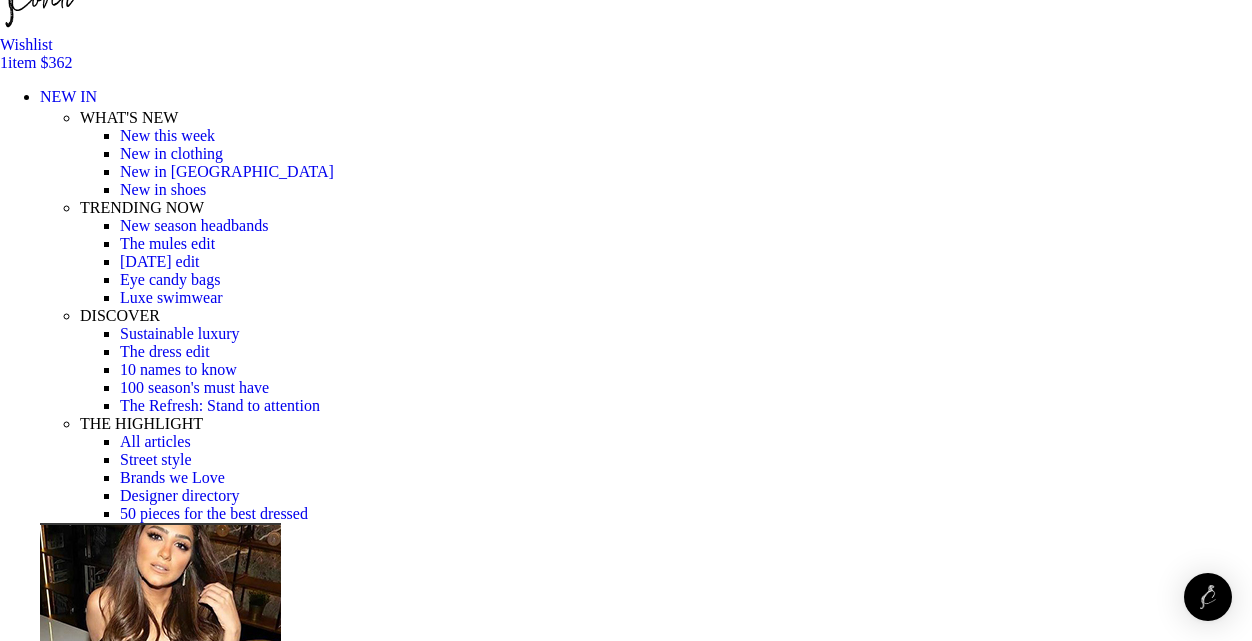 select on "8-[GEOGRAPHIC_DATA]" 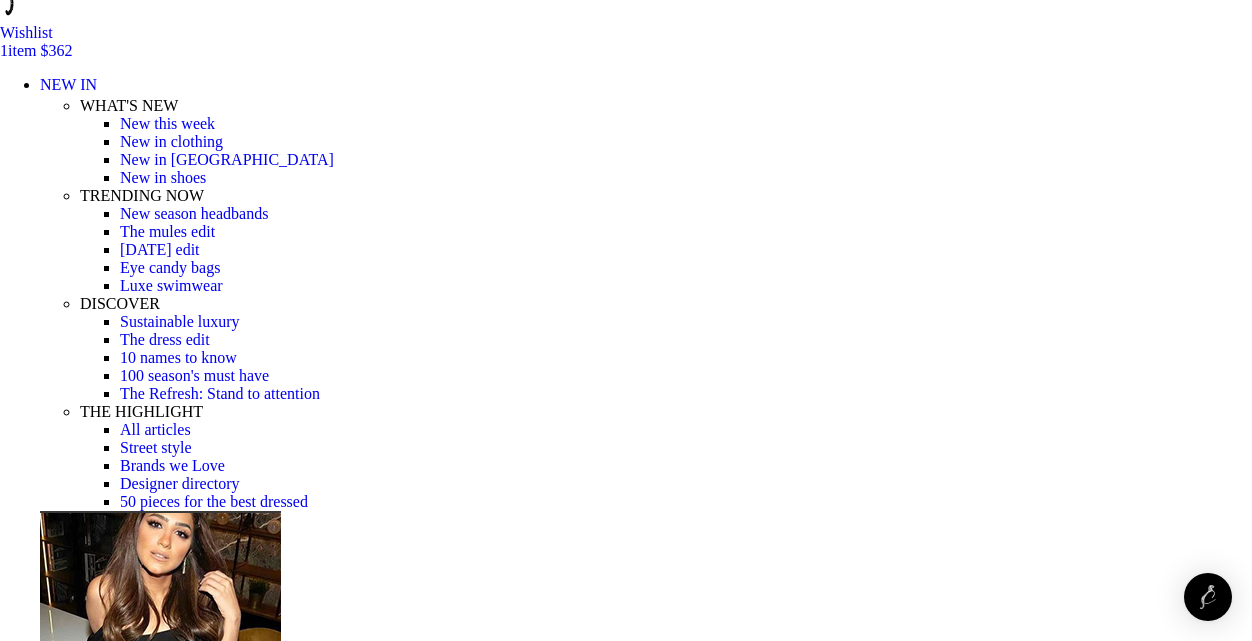 scroll, scrollTop: 287, scrollLeft: 0, axis: vertical 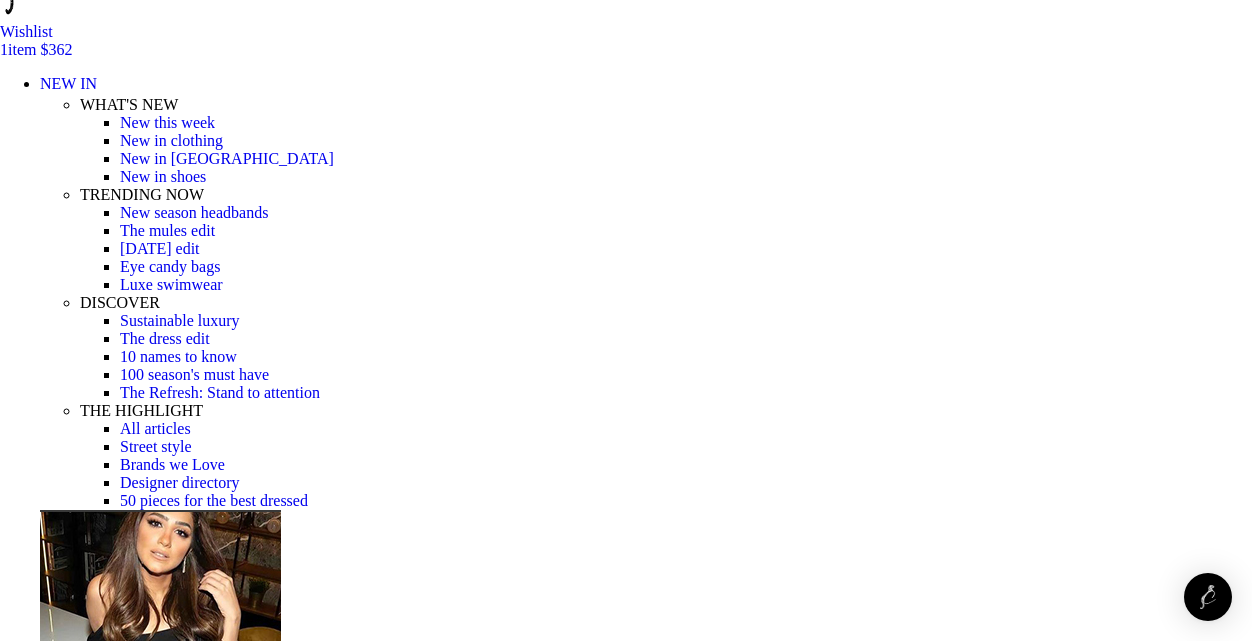 click on "Add to cart" at bounding box center (50, 18897) 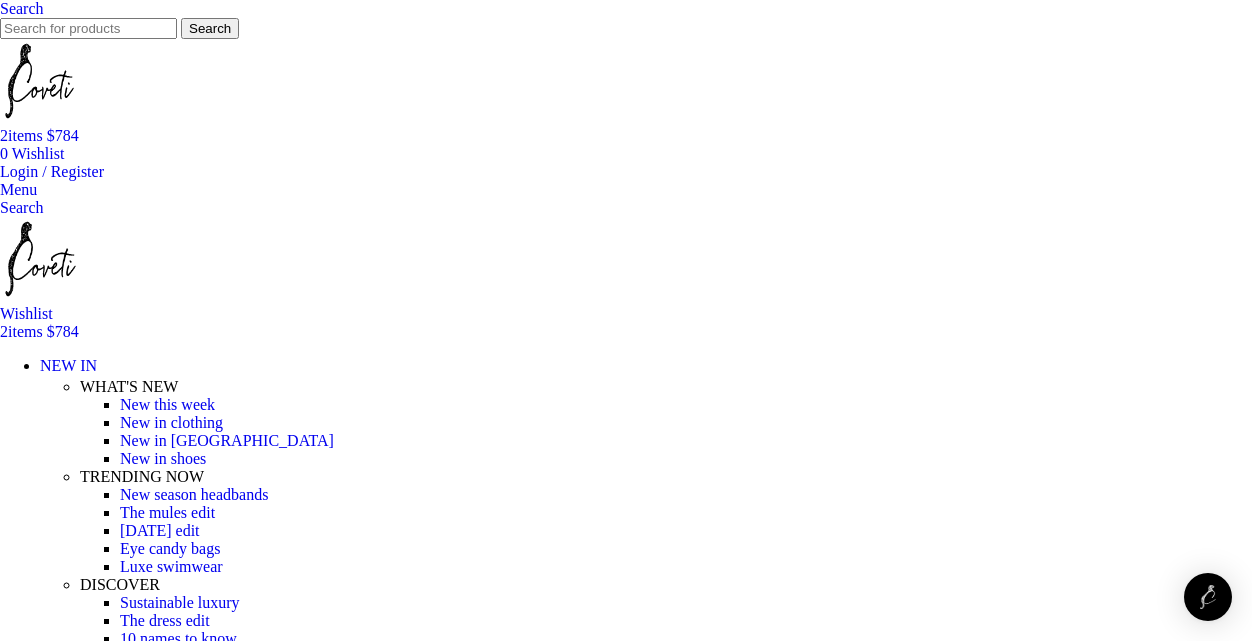 scroll, scrollTop: 0, scrollLeft: 0, axis: both 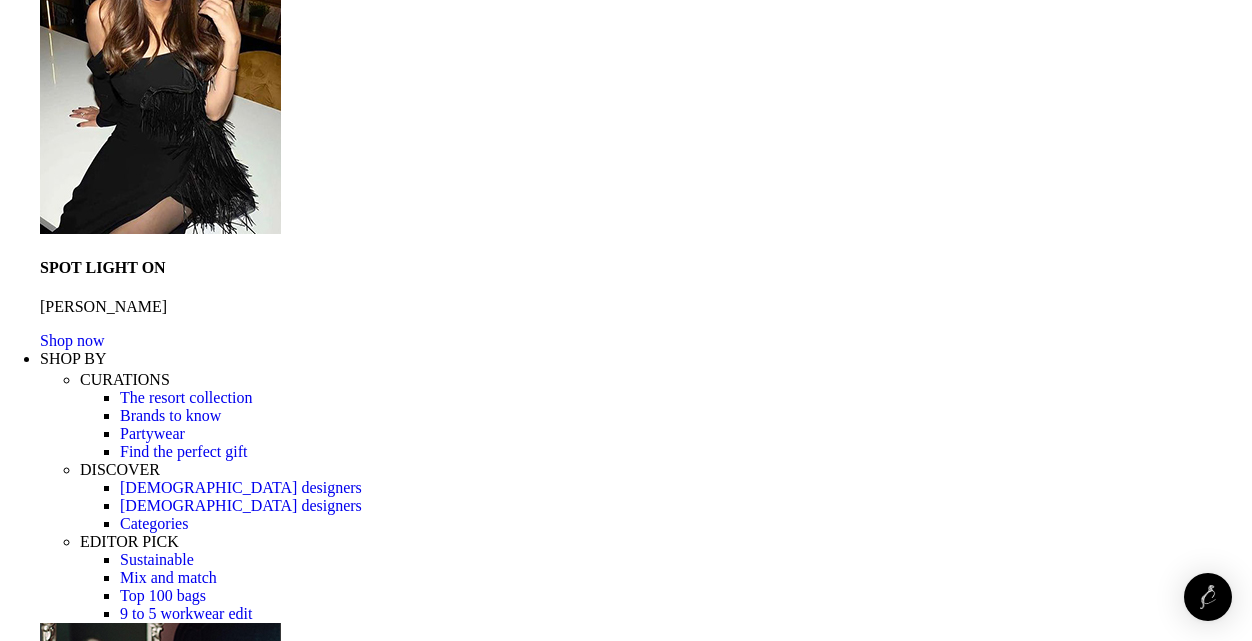 click on "Close" at bounding box center [18, 27590] 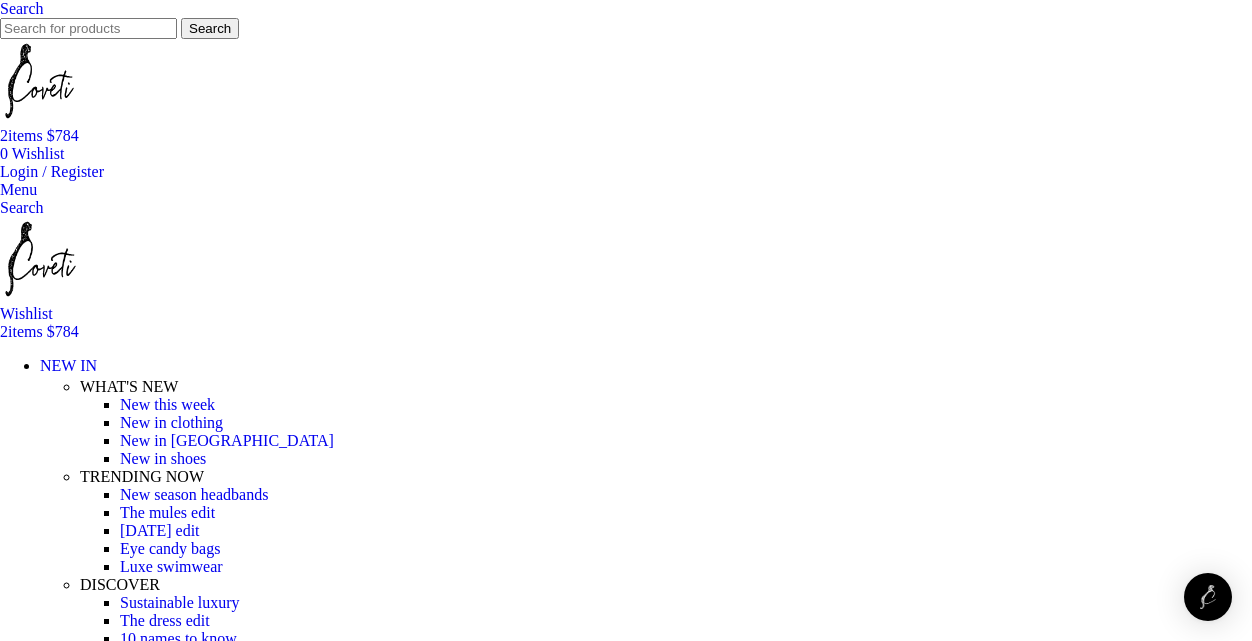 scroll, scrollTop: 0, scrollLeft: 0, axis: both 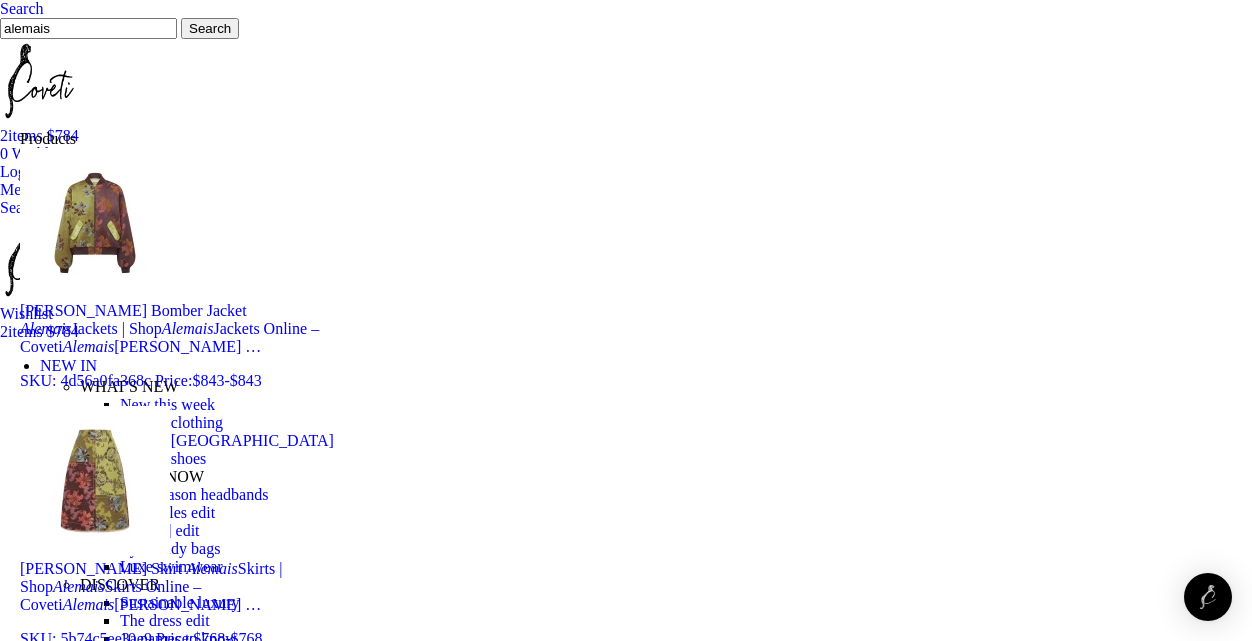 type on "alemais" 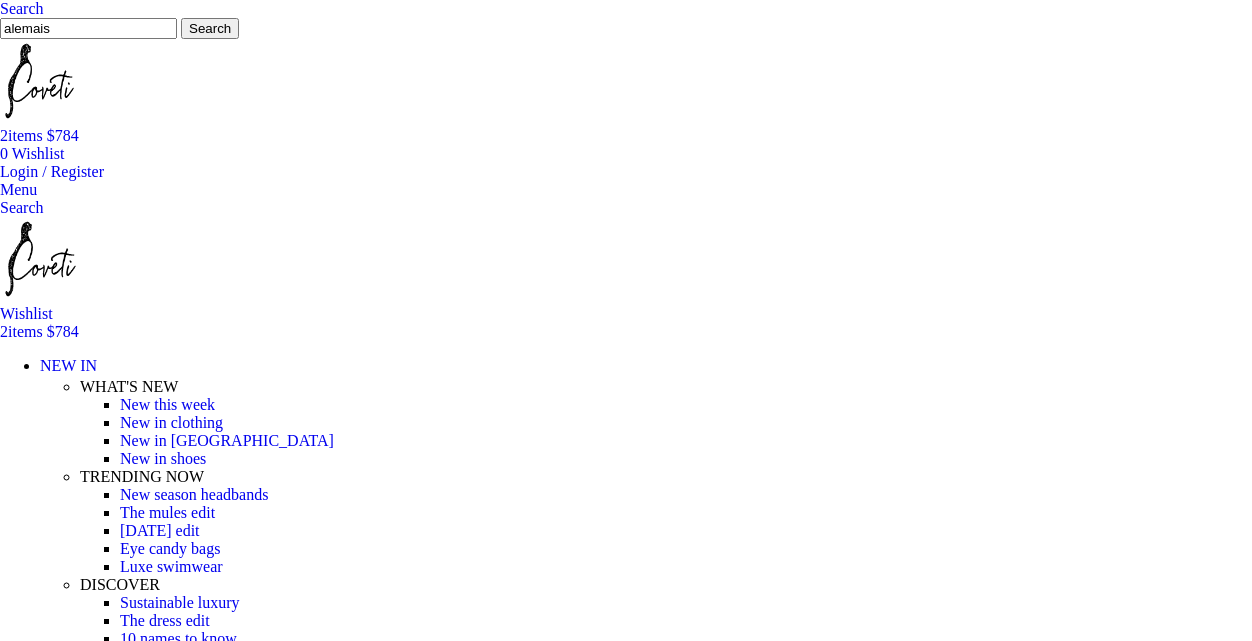 scroll, scrollTop: 0, scrollLeft: 0, axis: both 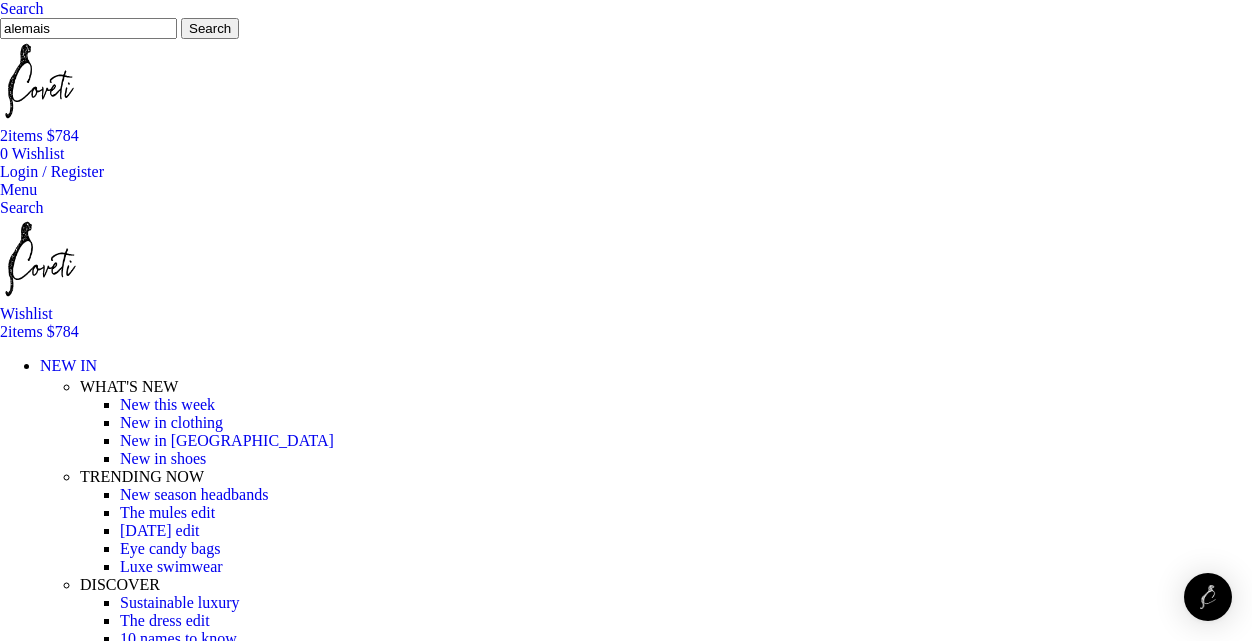 click on "BRAND" at bounding box center [23, 18655] 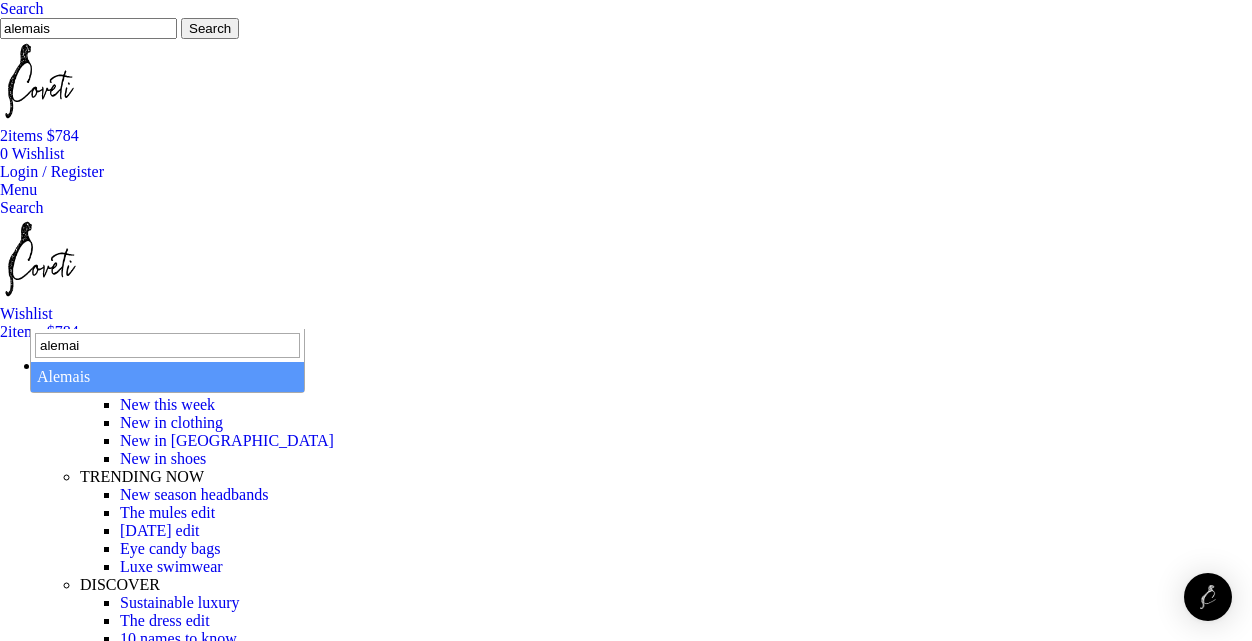 type on "alemais" 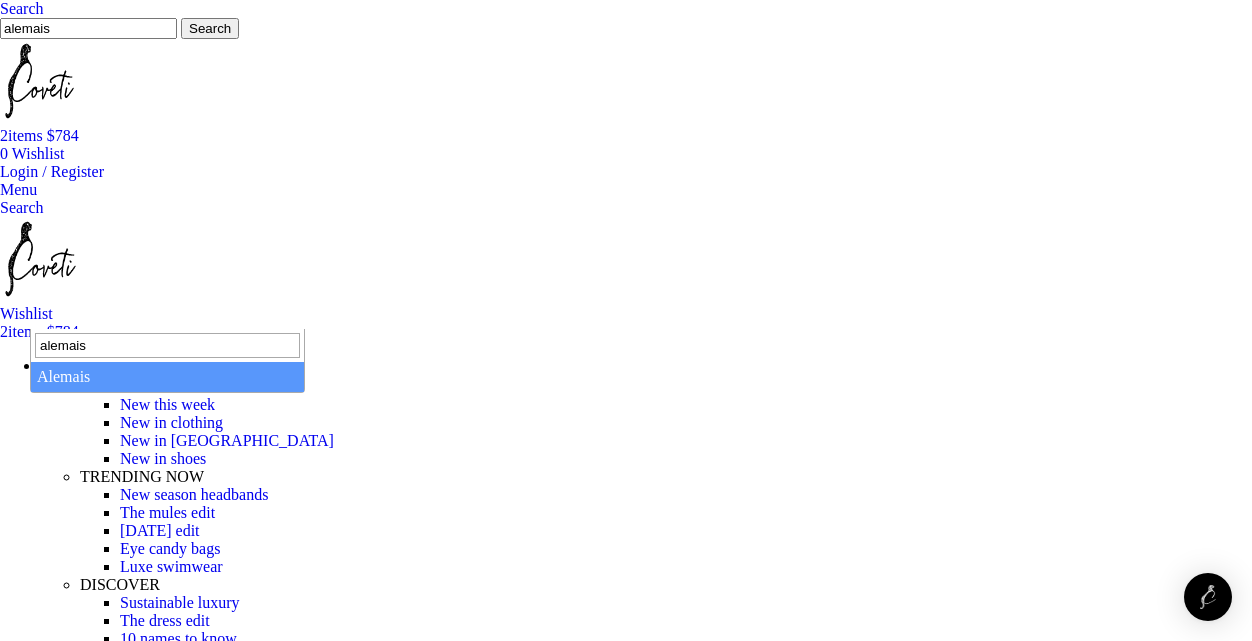 select on "alemais" 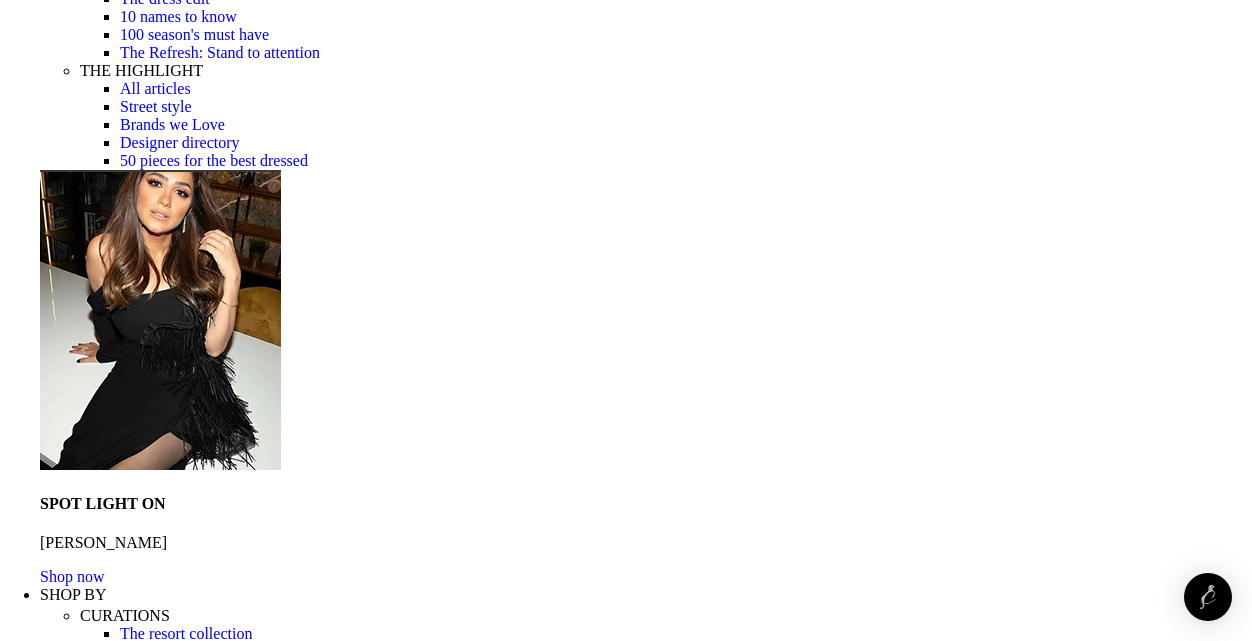 scroll, scrollTop: 682, scrollLeft: 0, axis: vertical 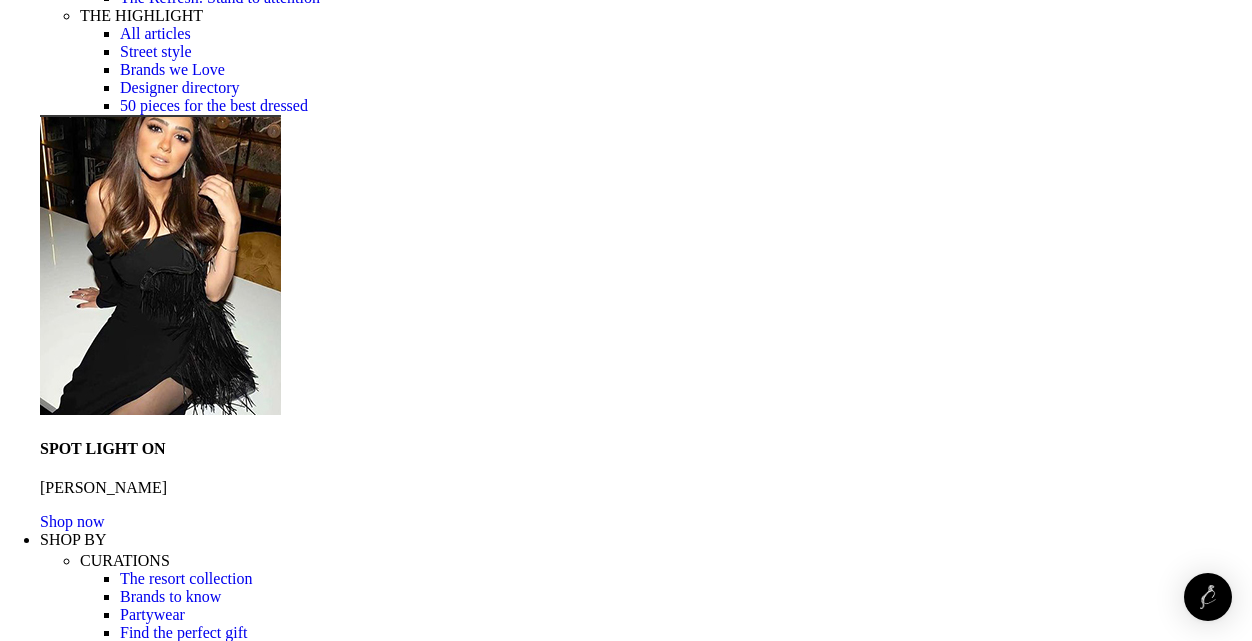 click at bounding box center [384, 20515] 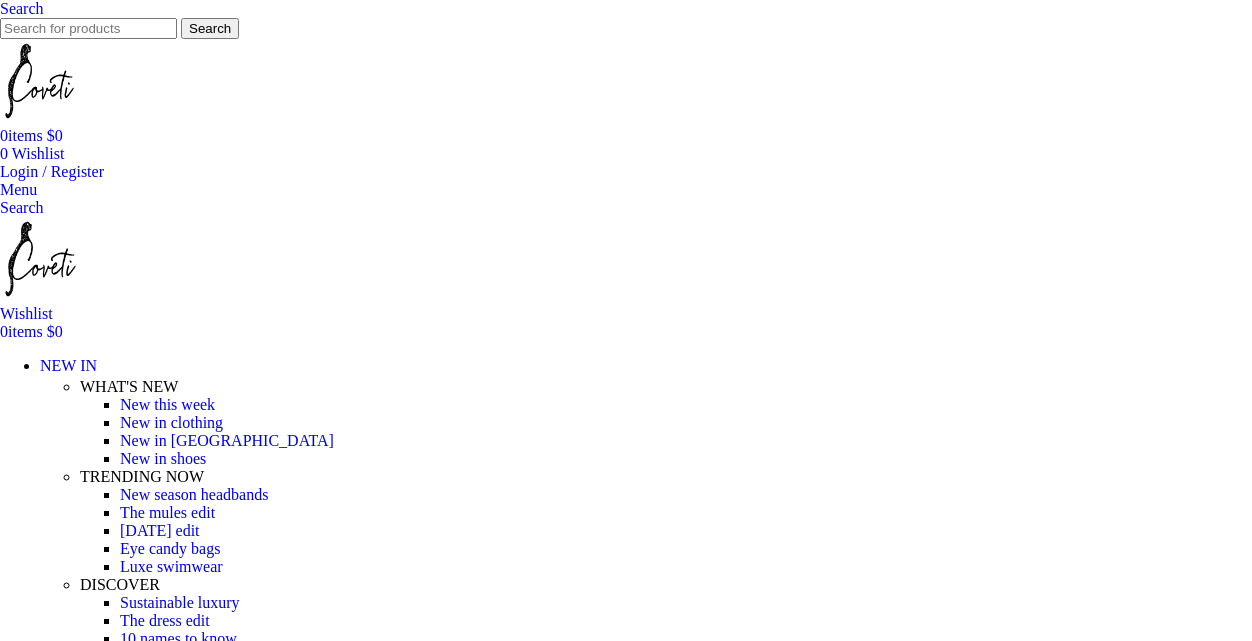scroll, scrollTop: 433, scrollLeft: 0, axis: vertical 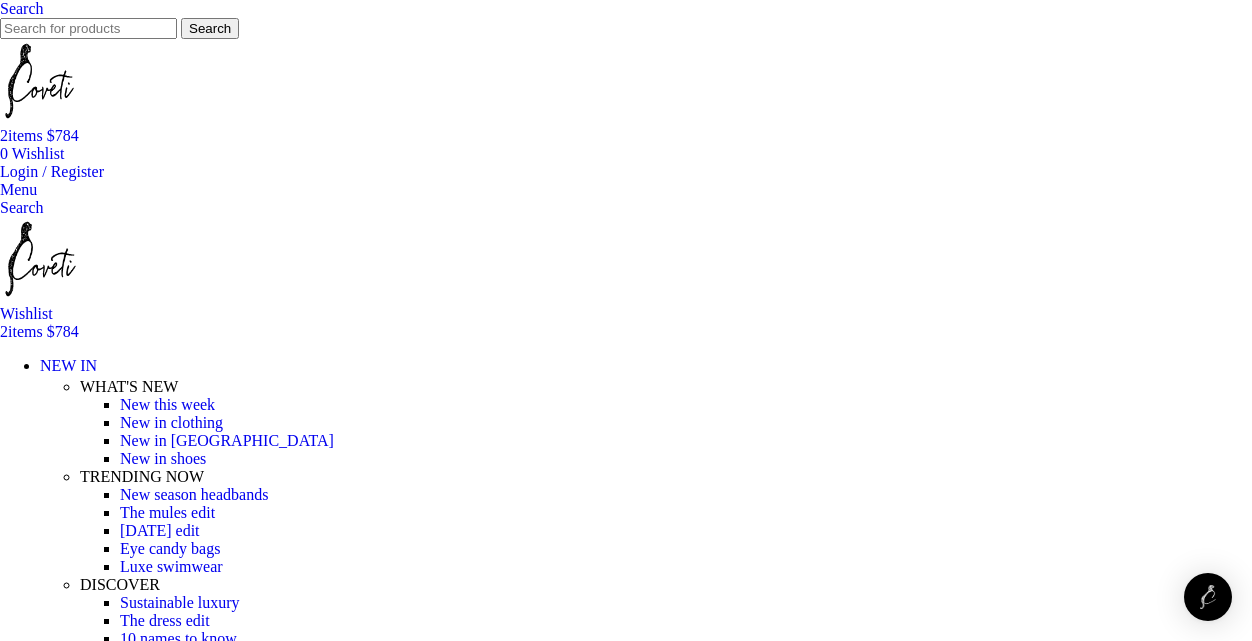 click on "DESIGNERS" at bounding box center (84, 4959) 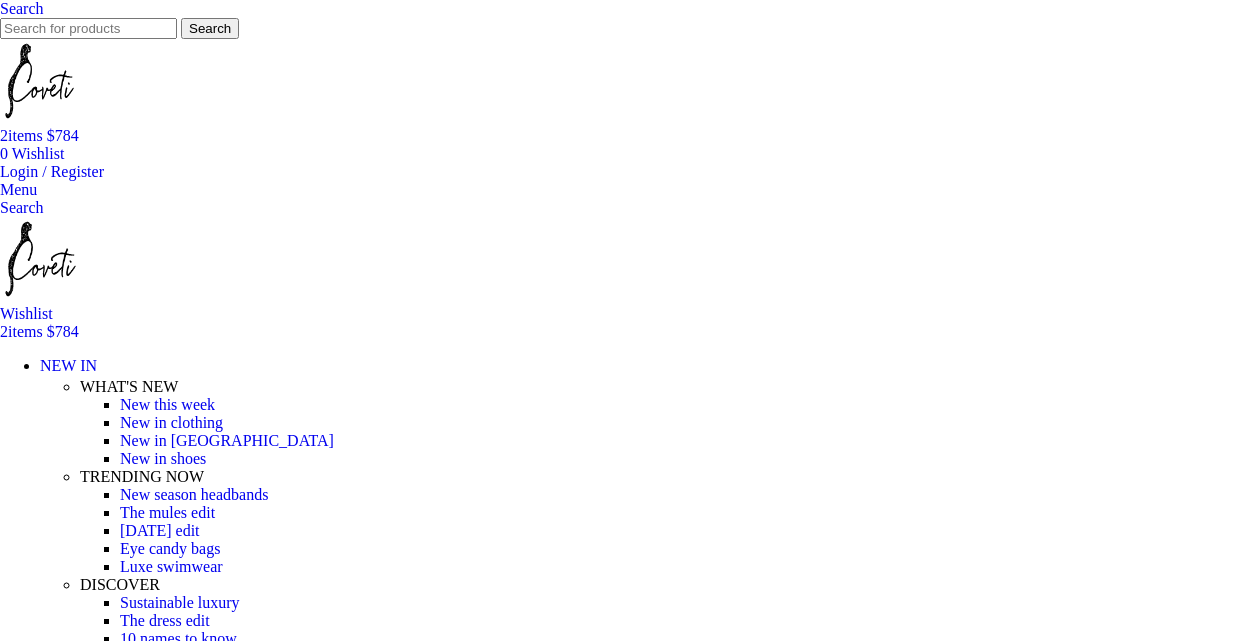 scroll, scrollTop: 0, scrollLeft: 0, axis: both 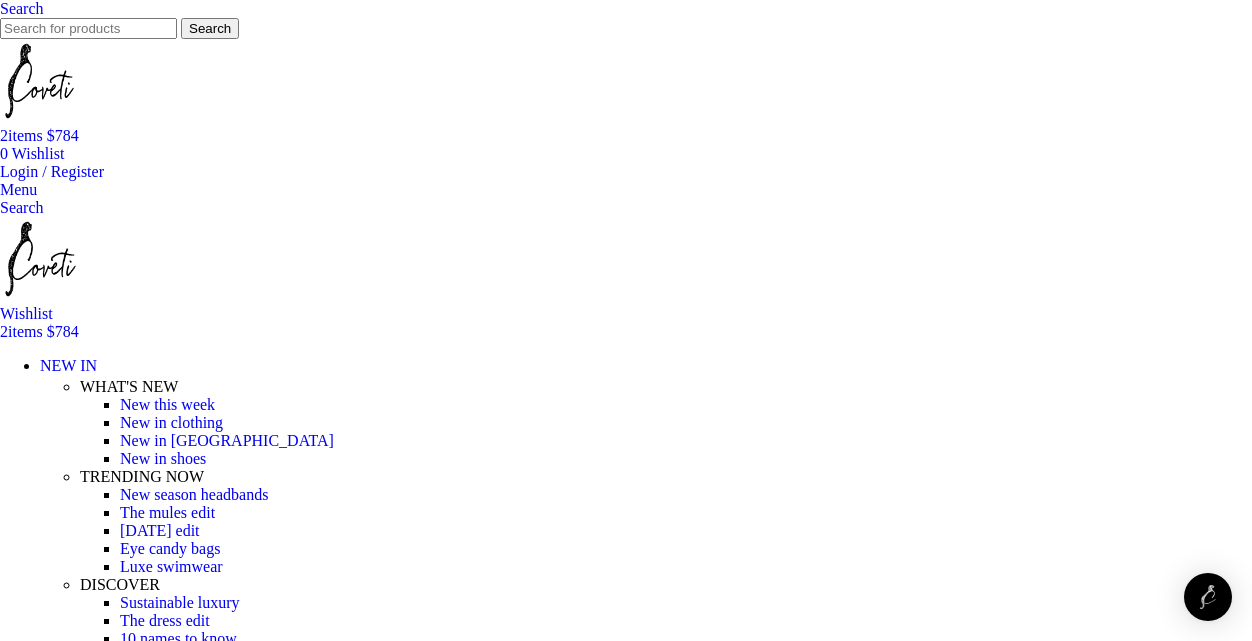 click on "A" at bounding box center [36, 15825] 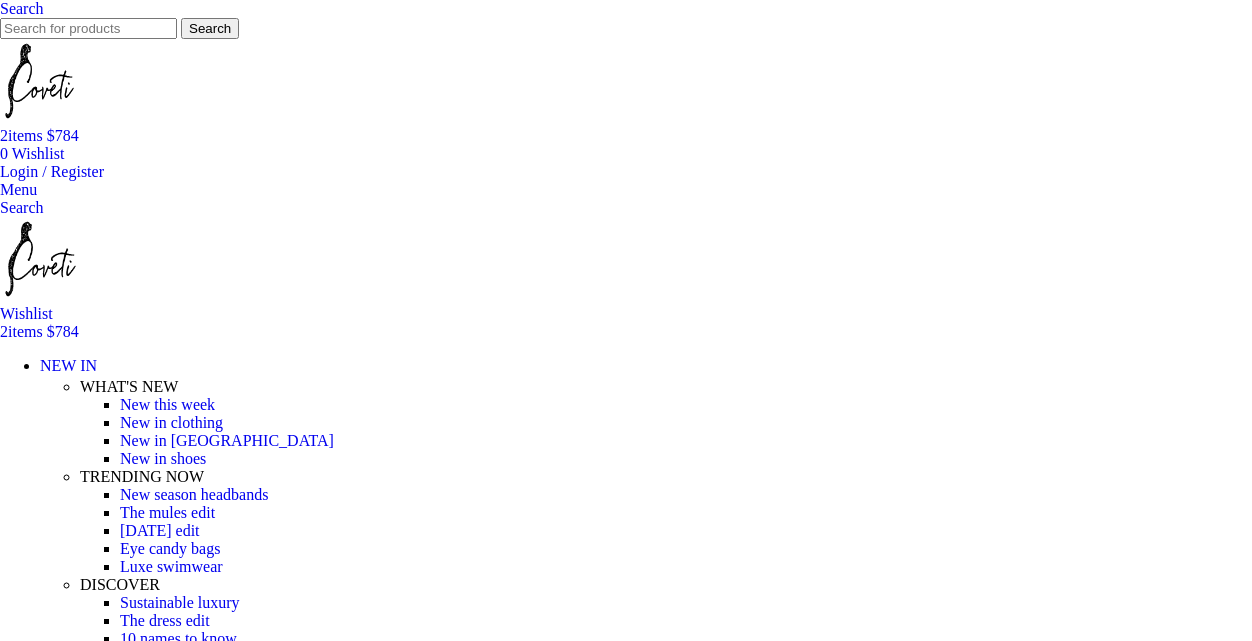 scroll, scrollTop: 0, scrollLeft: 0, axis: both 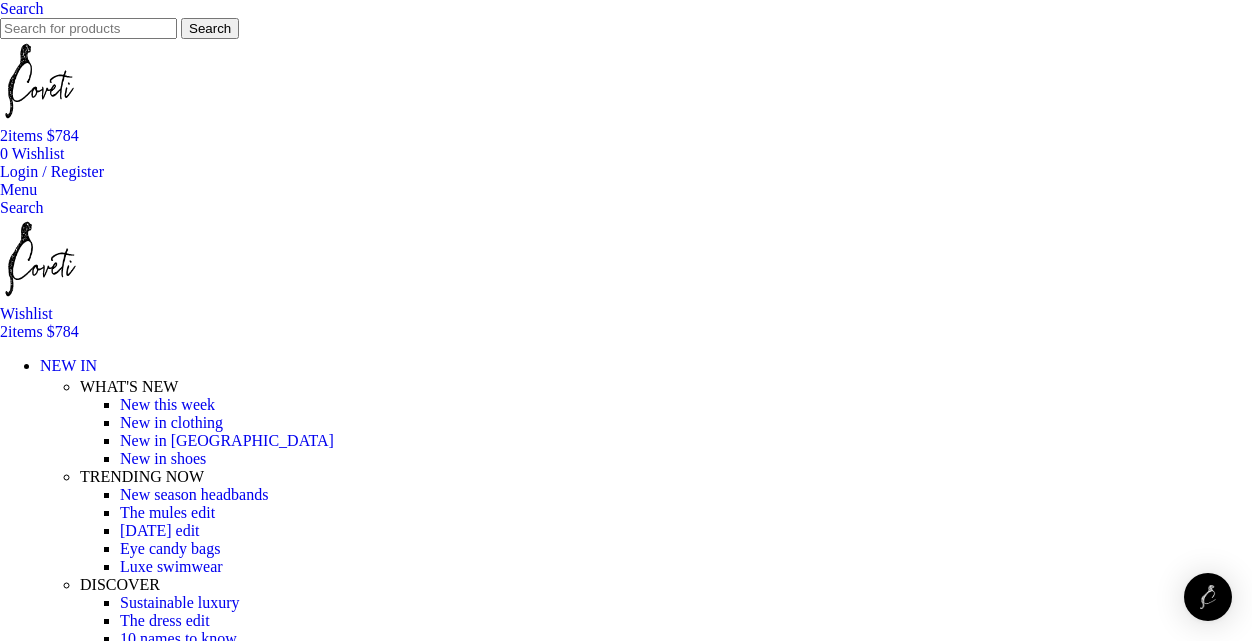 click on "2  items" at bounding box center (23, 135) 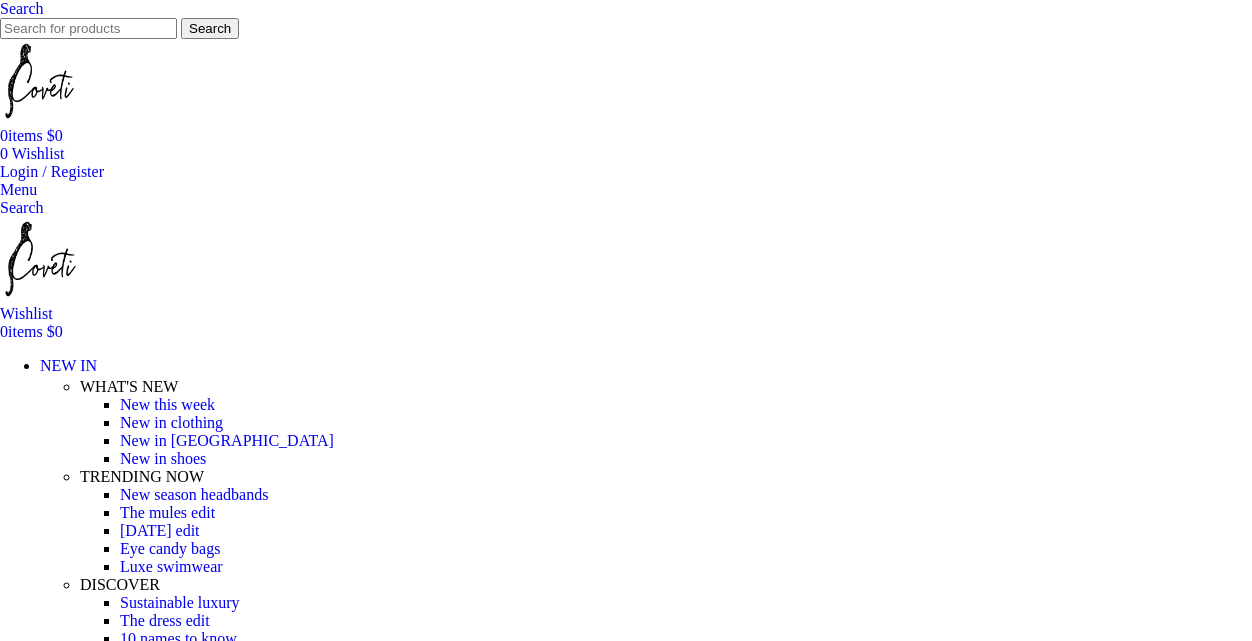 scroll, scrollTop: 0, scrollLeft: 0, axis: both 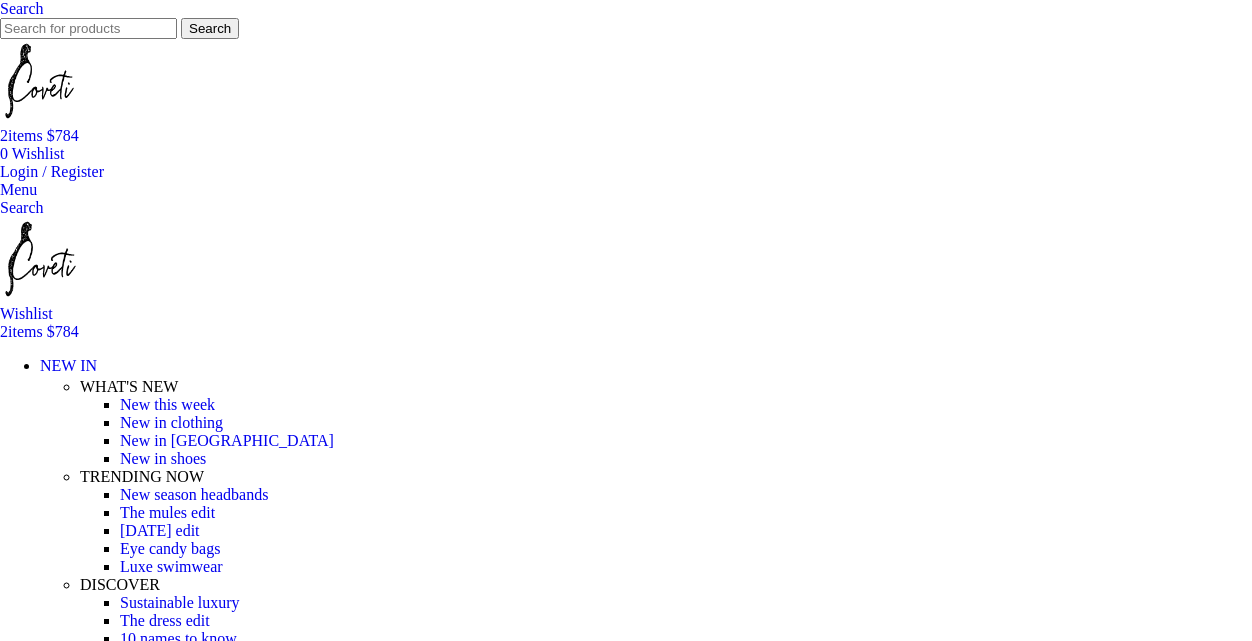 click on "2  items" at bounding box center (23, 135) 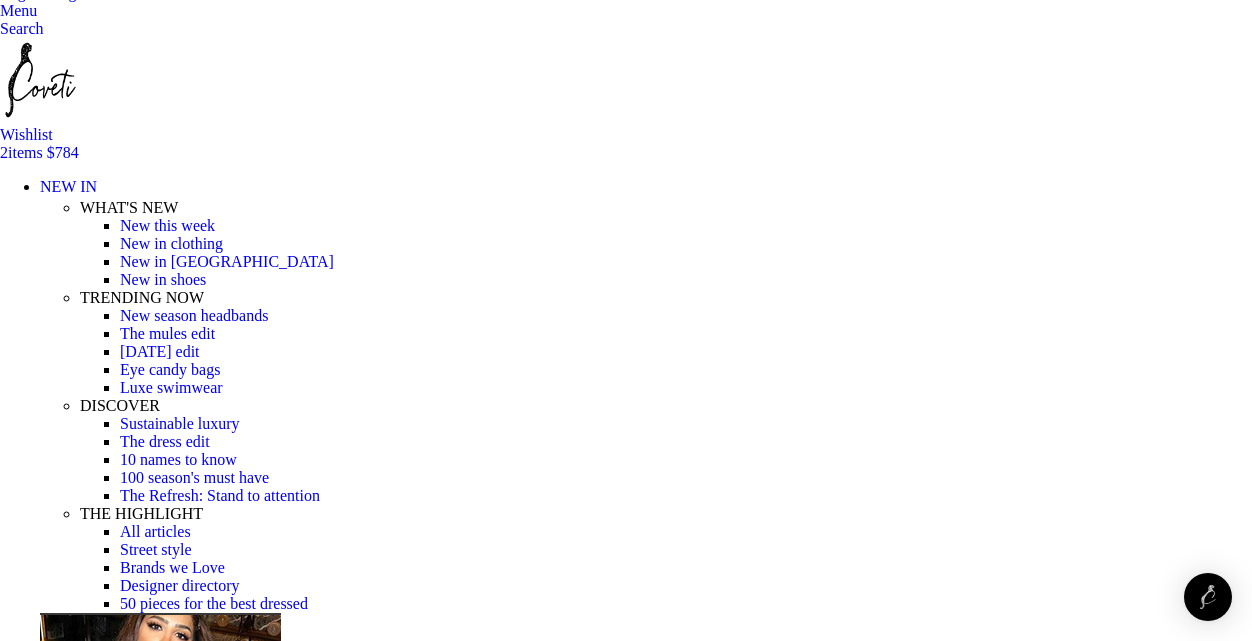 scroll, scrollTop: 185, scrollLeft: 0, axis: vertical 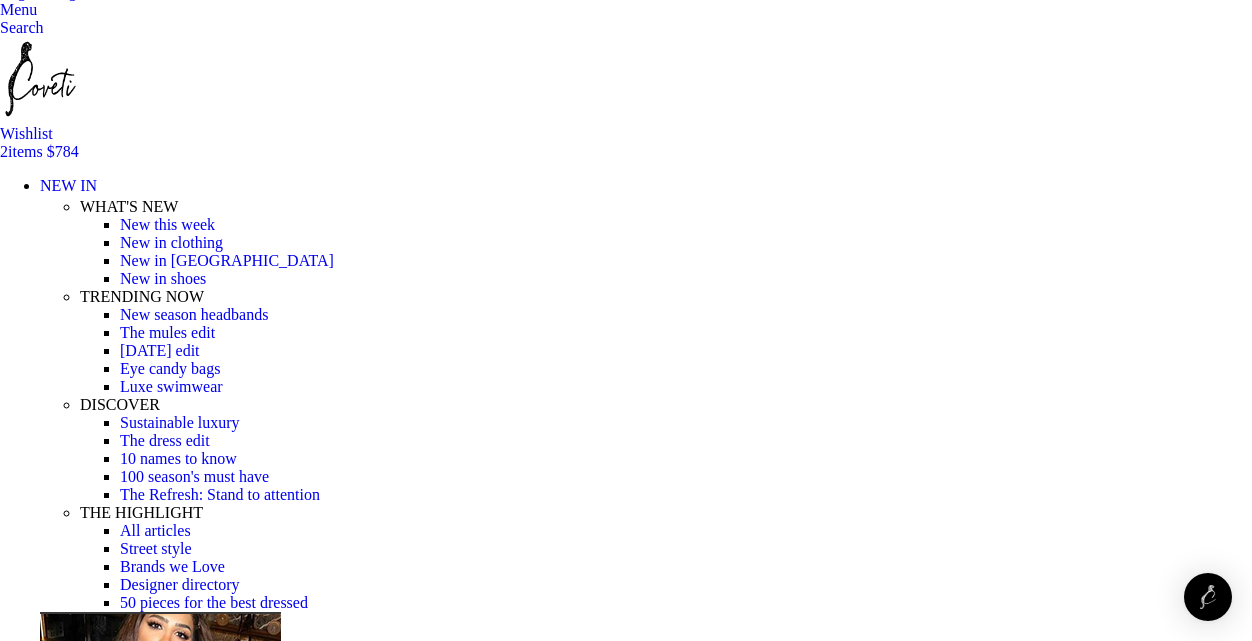 click on "View cart" at bounding box center [31, 33703] 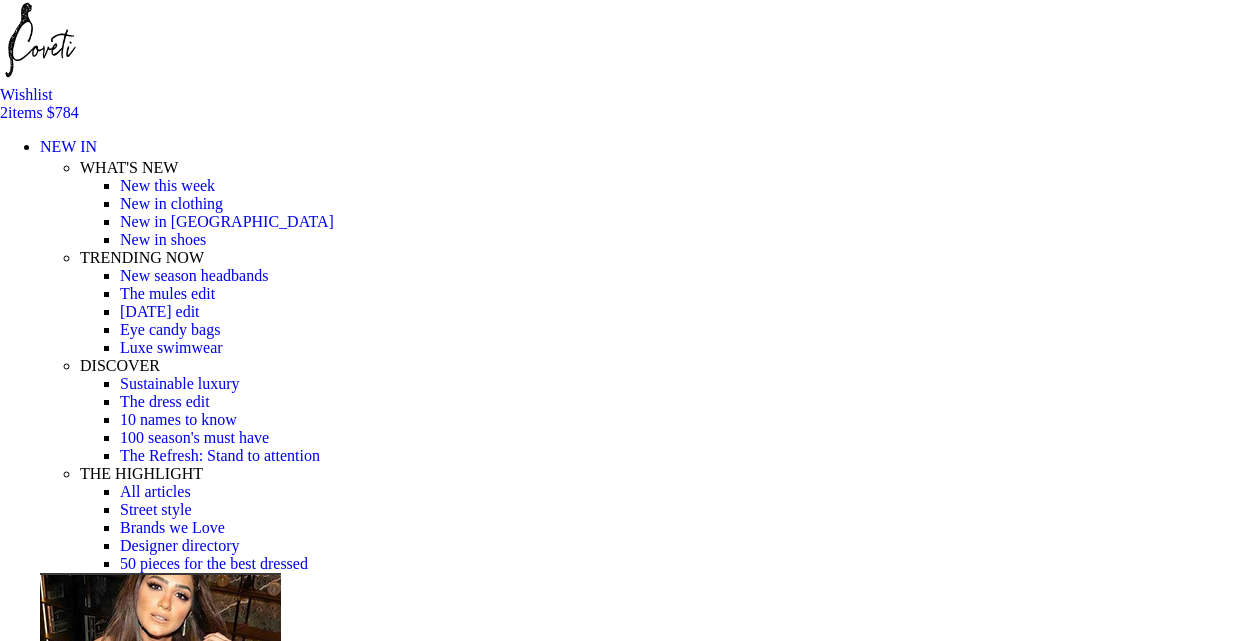 scroll, scrollTop: 0, scrollLeft: 0, axis: both 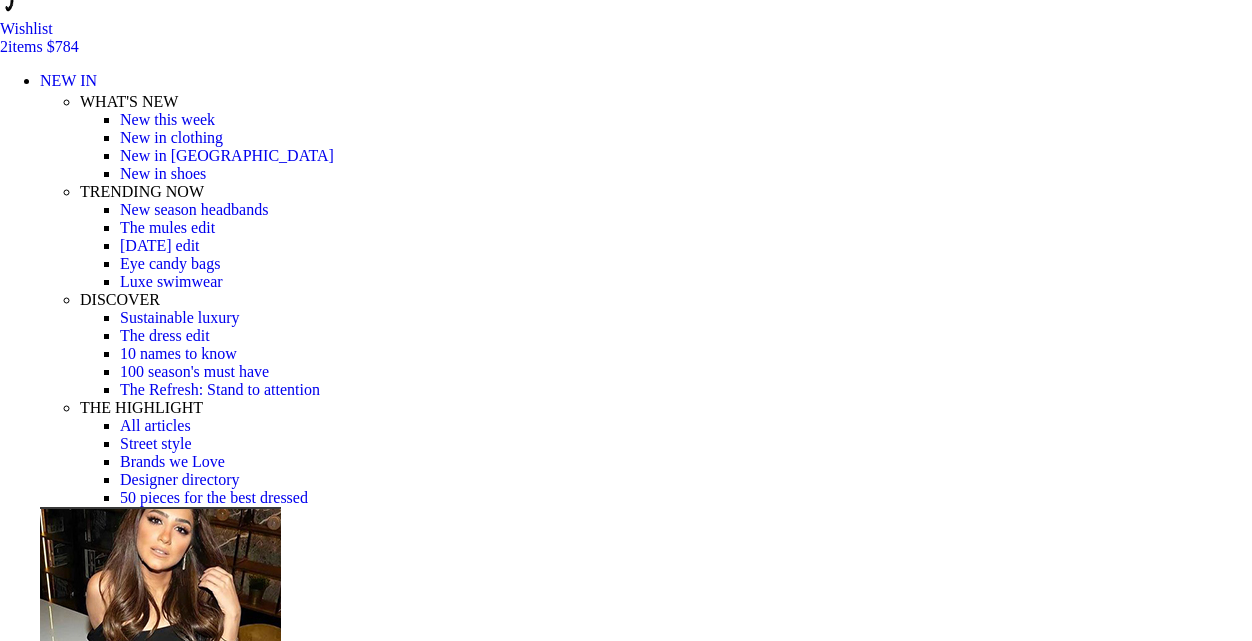 click on "Coupon:" at bounding box center [148, 16899] 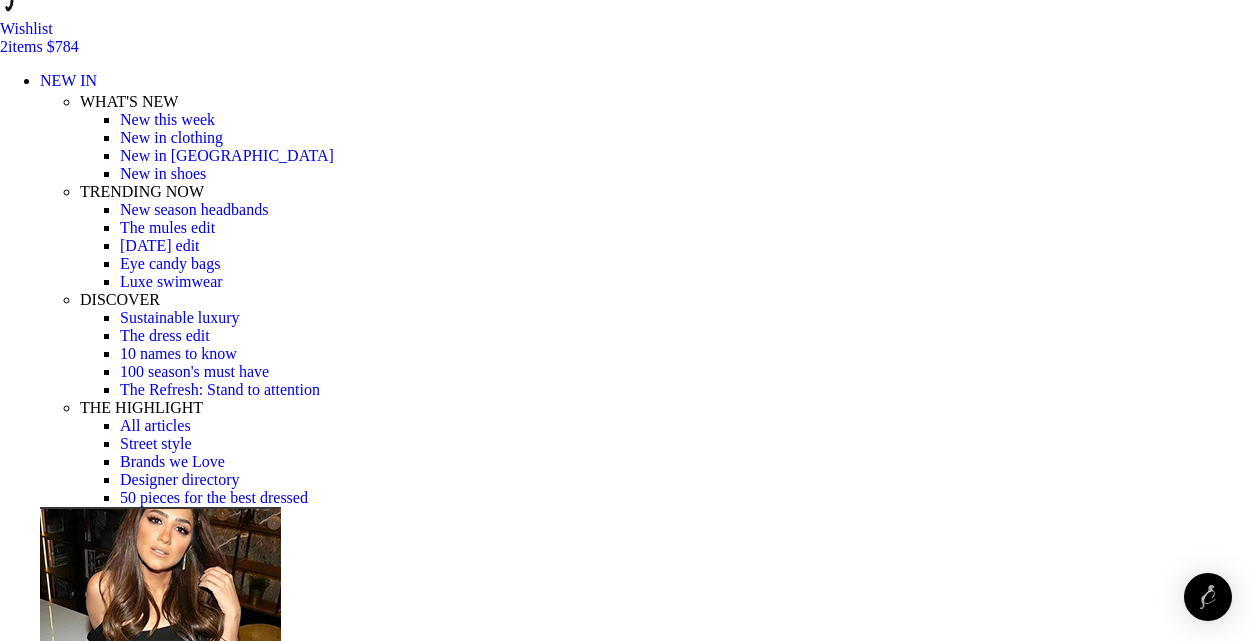 paste on "MY100" 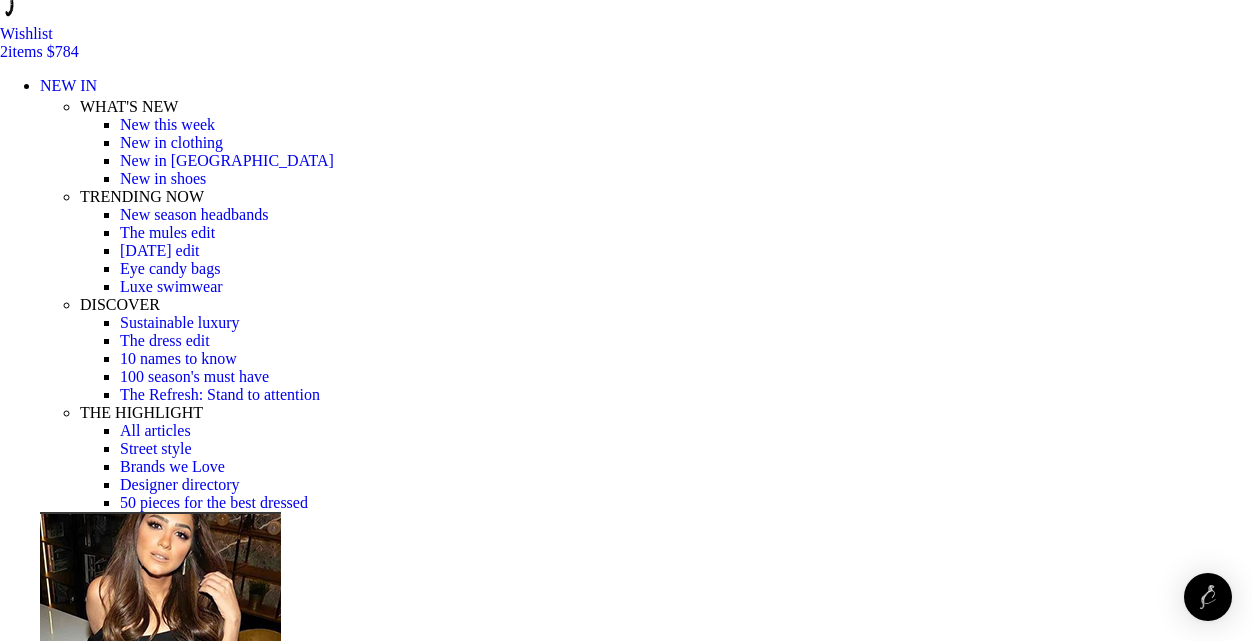 scroll, scrollTop: 273, scrollLeft: 0, axis: vertical 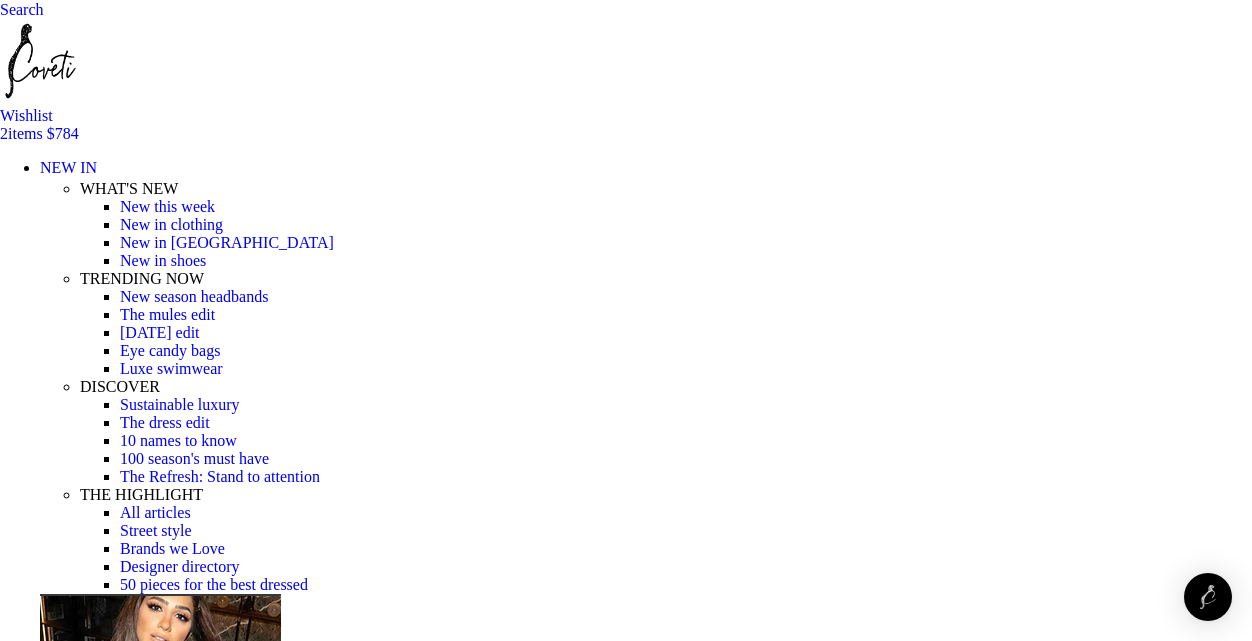 drag, startPoint x: 188, startPoint y: 544, endPoint x: -4, endPoint y: 532, distance: 192.37463 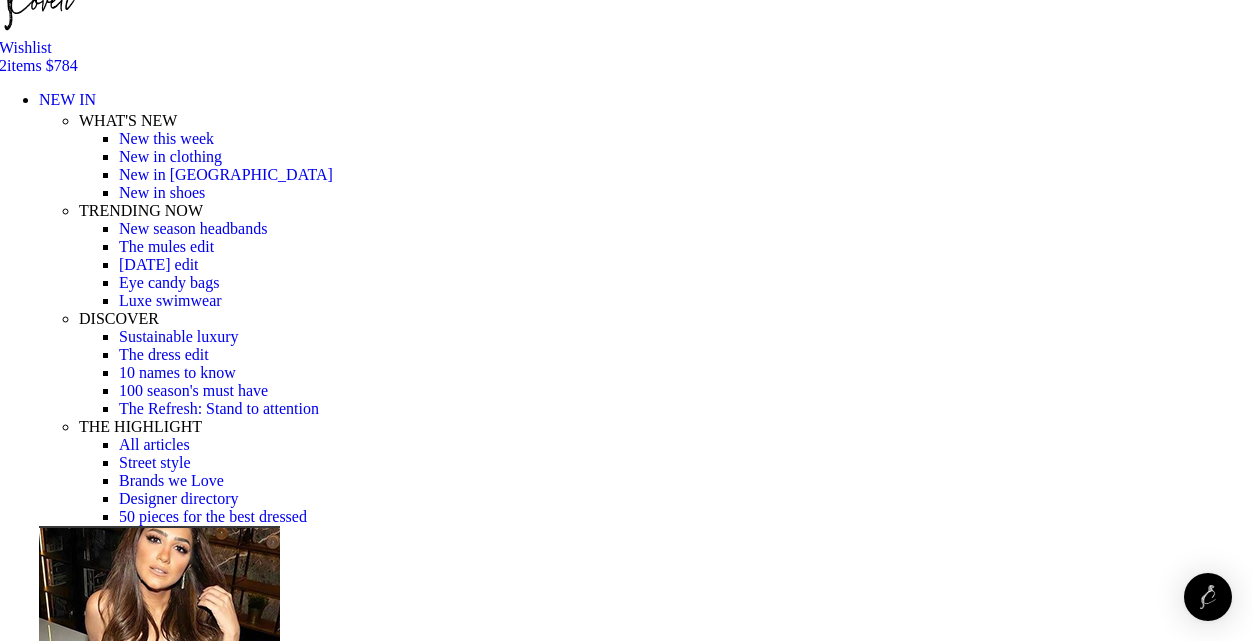 scroll, scrollTop: 271, scrollLeft: 0, axis: vertical 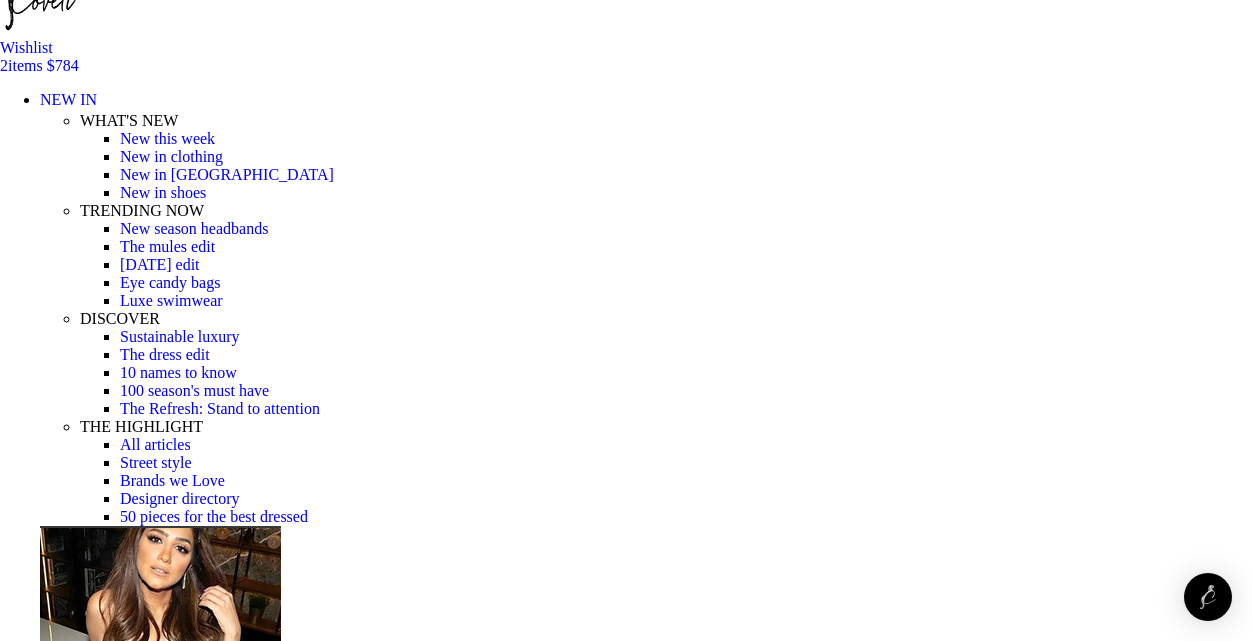 type on "M" 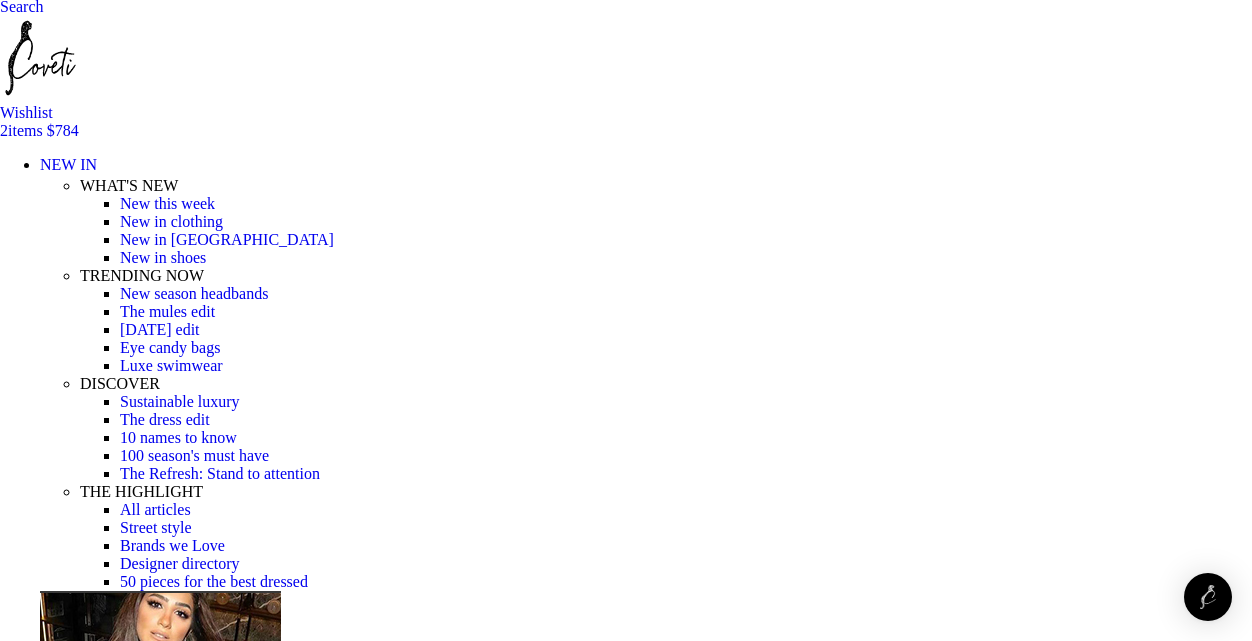 scroll, scrollTop: 203, scrollLeft: 0, axis: vertical 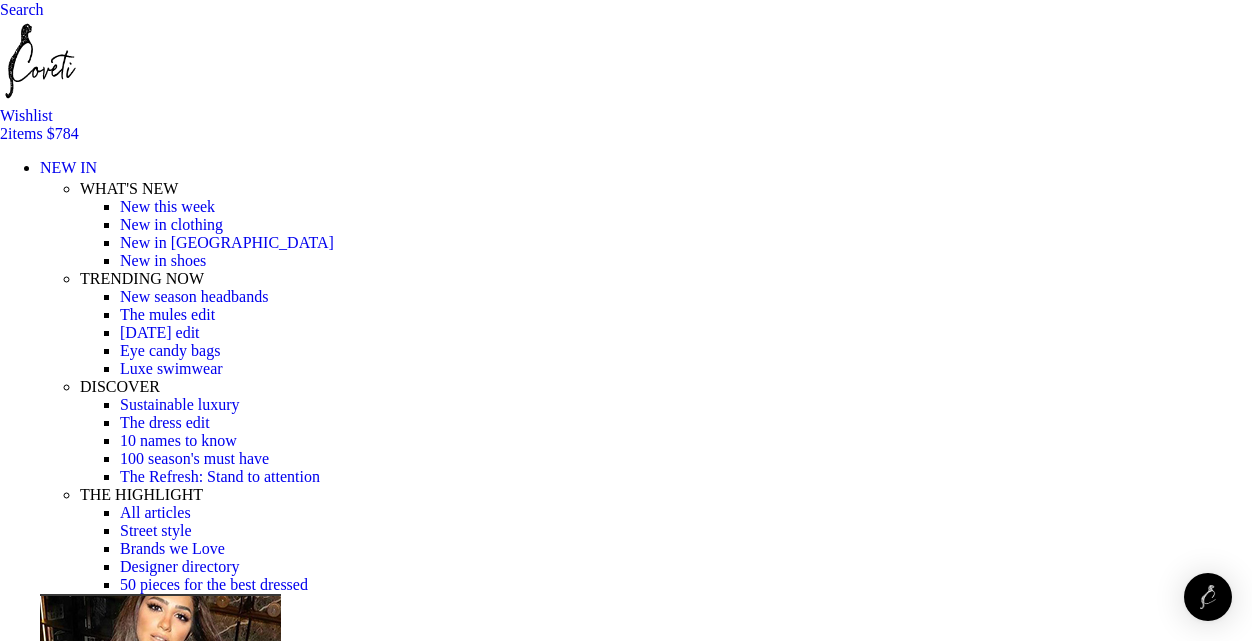 click at bounding box center [0, -27] 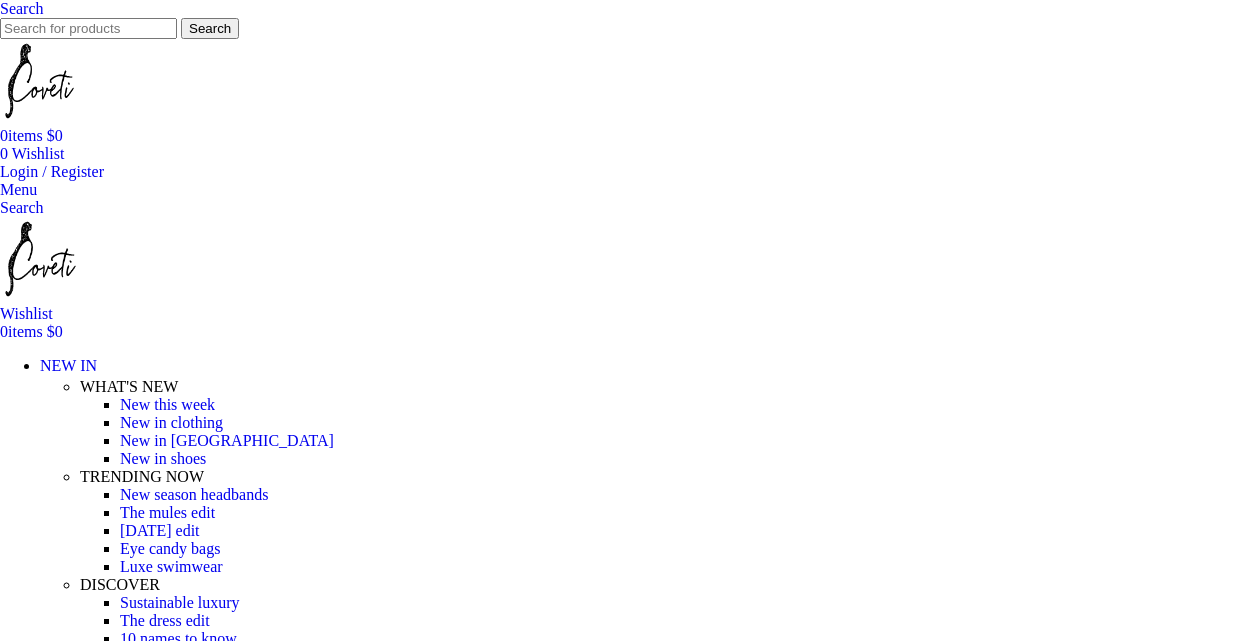 scroll, scrollTop: 0, scrollLeft: 0, axis: both 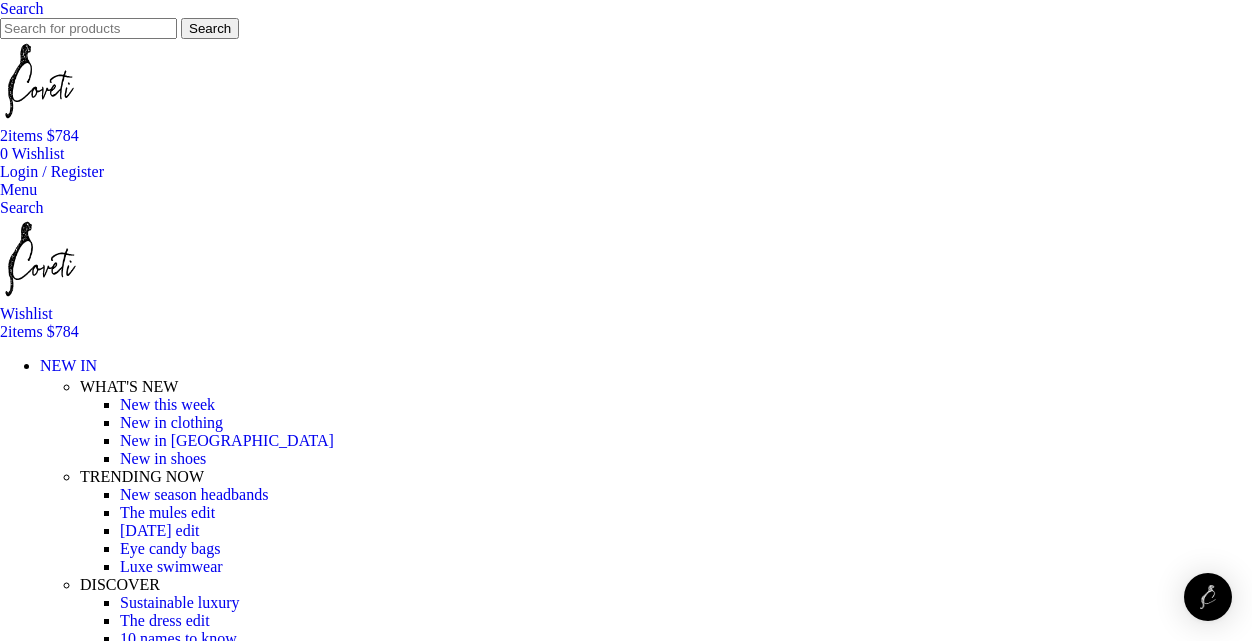 click on "View cart" at bounding box center [31, 33869] 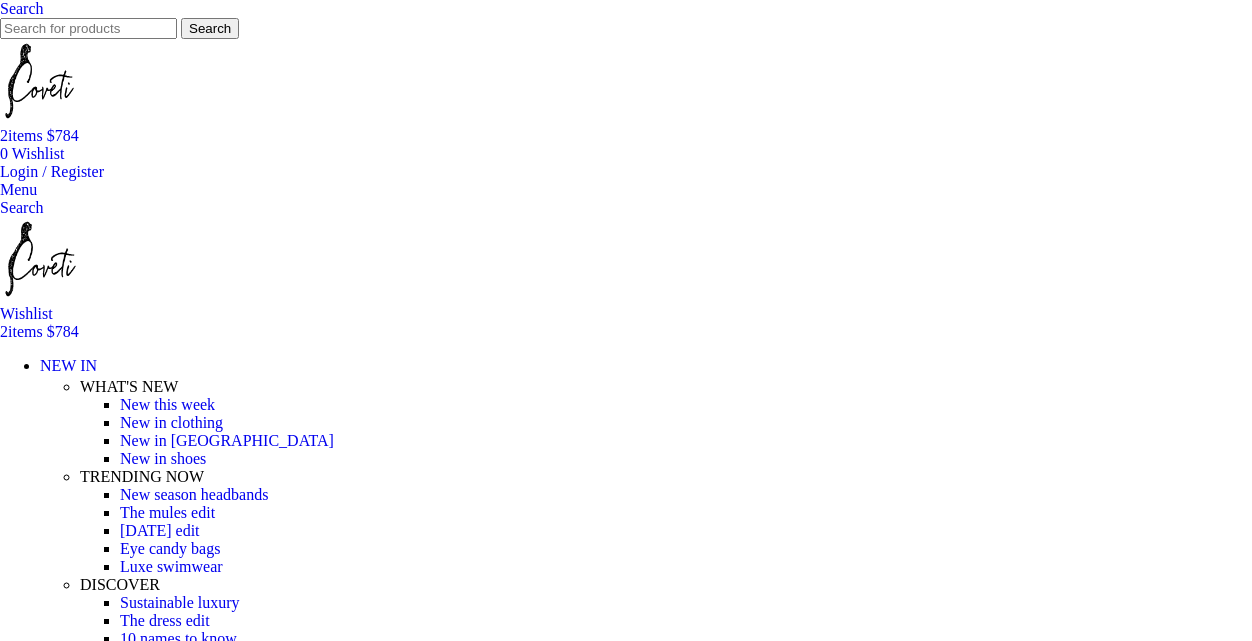scroll, scrollTop: 128, scrollLeft: 0, axis: vertical 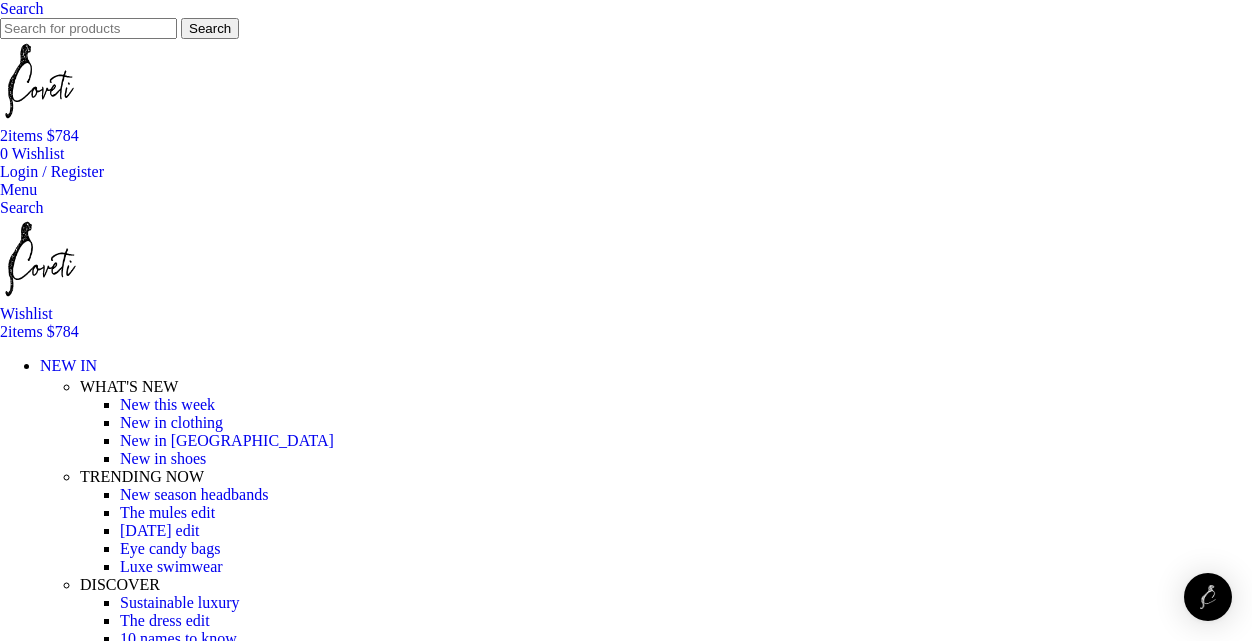 click on "Sign up and get 10% off" at bounding box center [626, 15754] 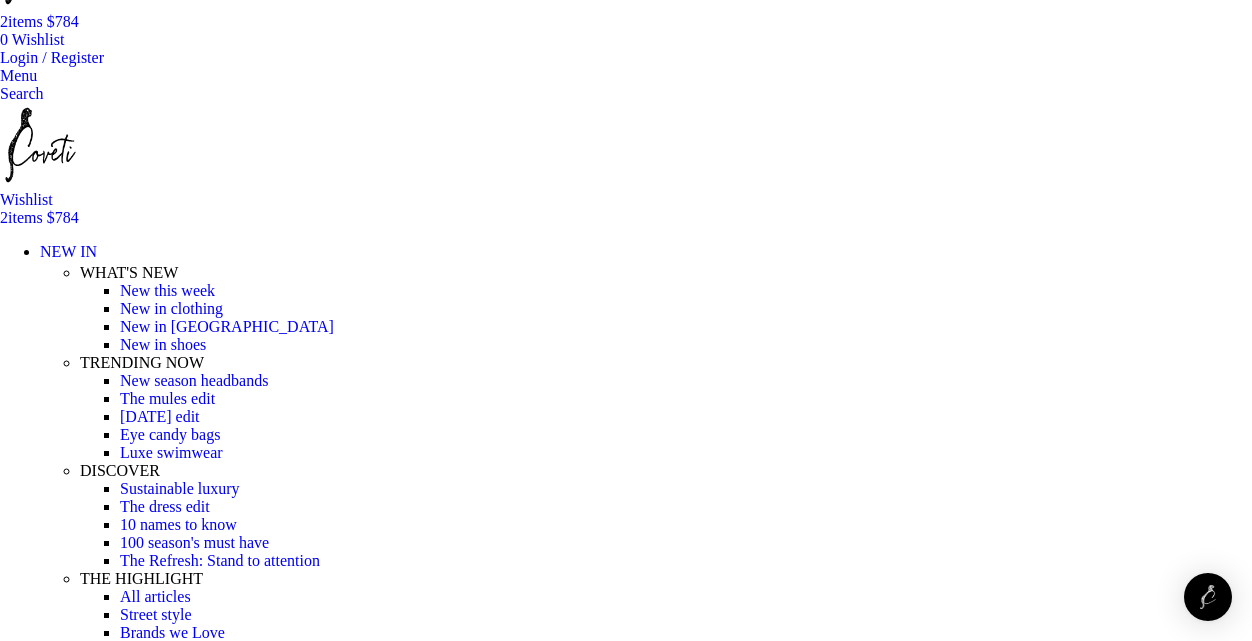 scroll, scrollTop: 120, scrollLeft: 0, axis: vertical 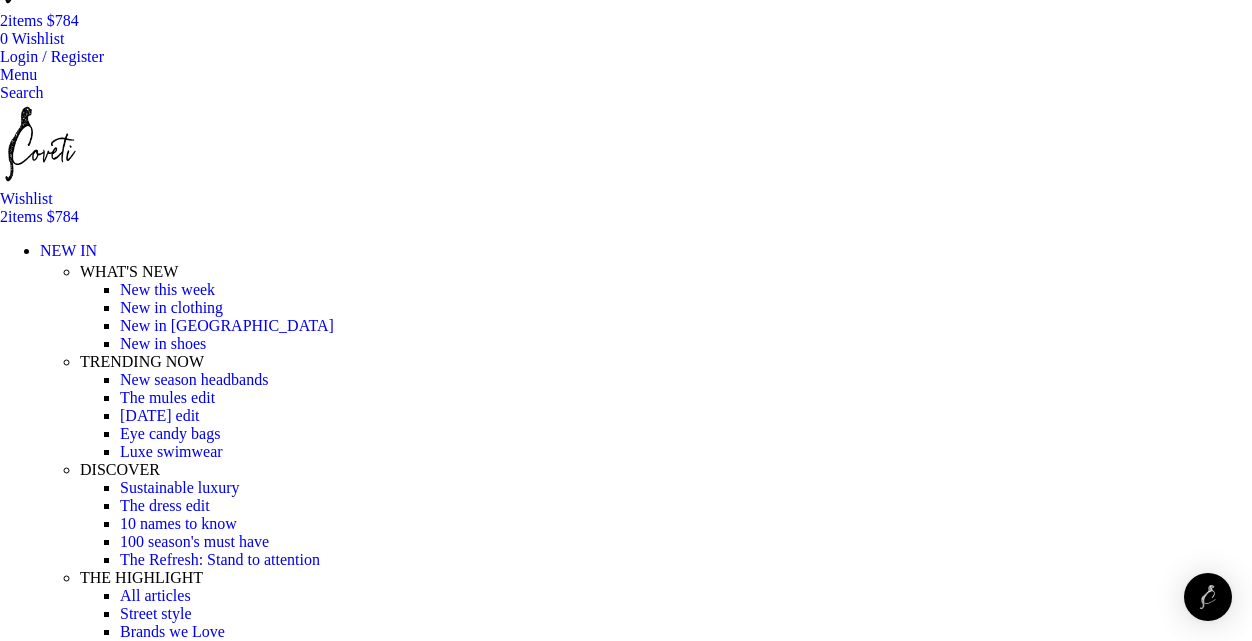 click on "2  items" at bounding box center (23, 20) 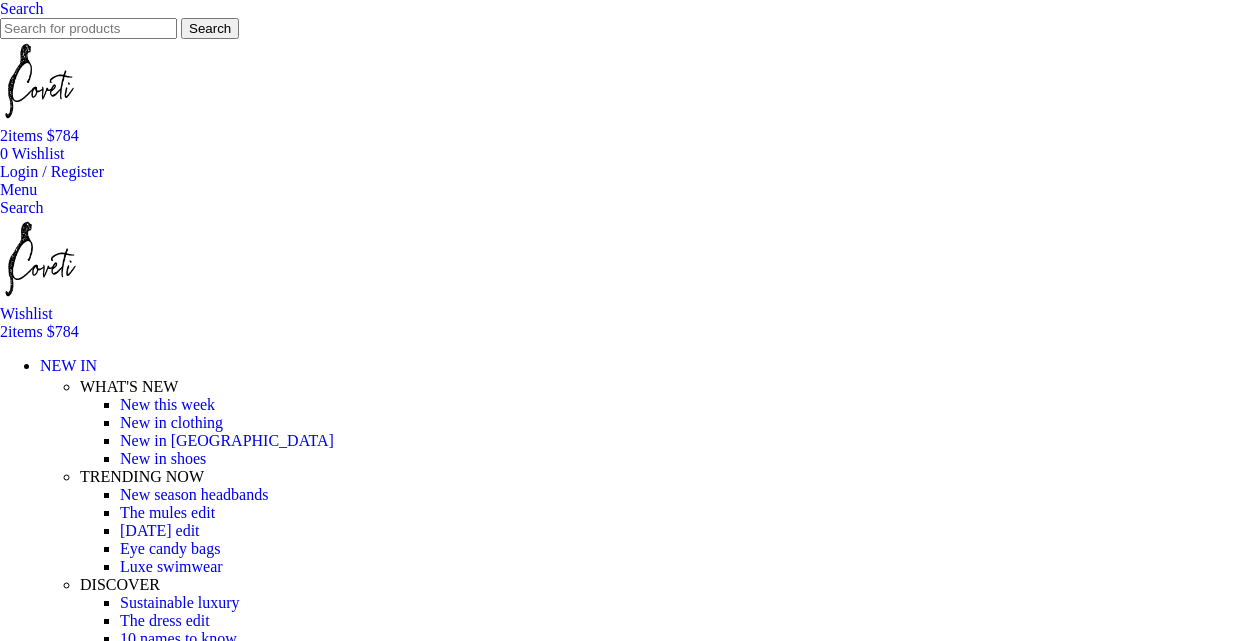 scroll, scrollTop: 444, scrollLeft: 0, axis: vertical 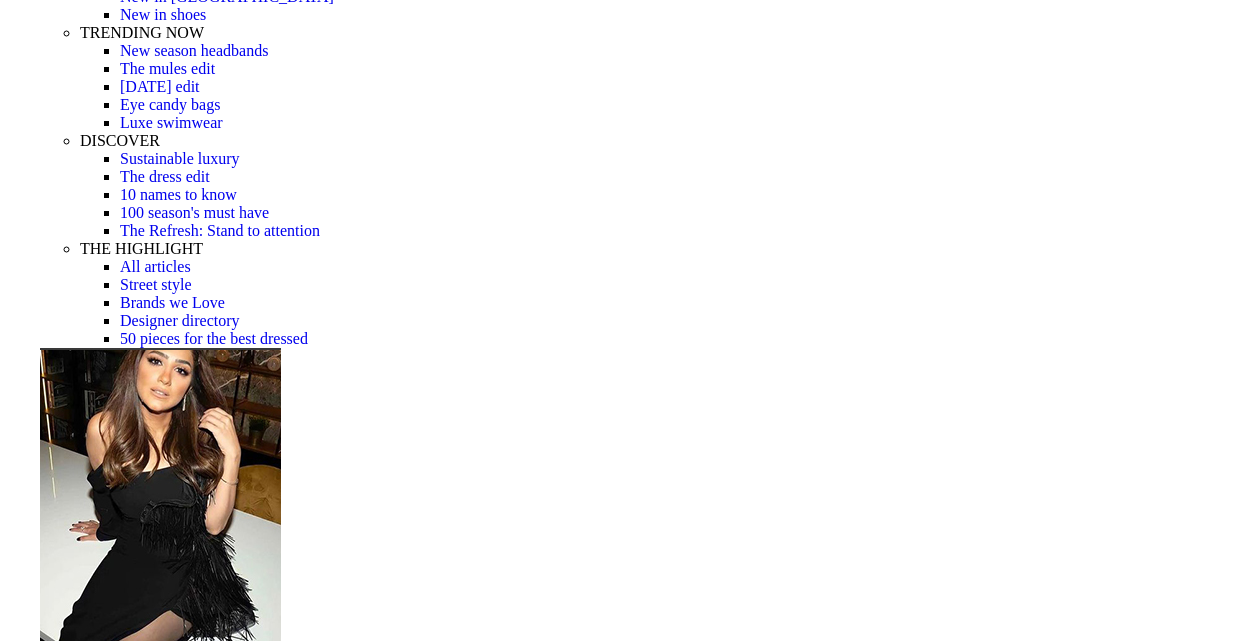 click on "Coupon:" at bounding box center (148, 16740) 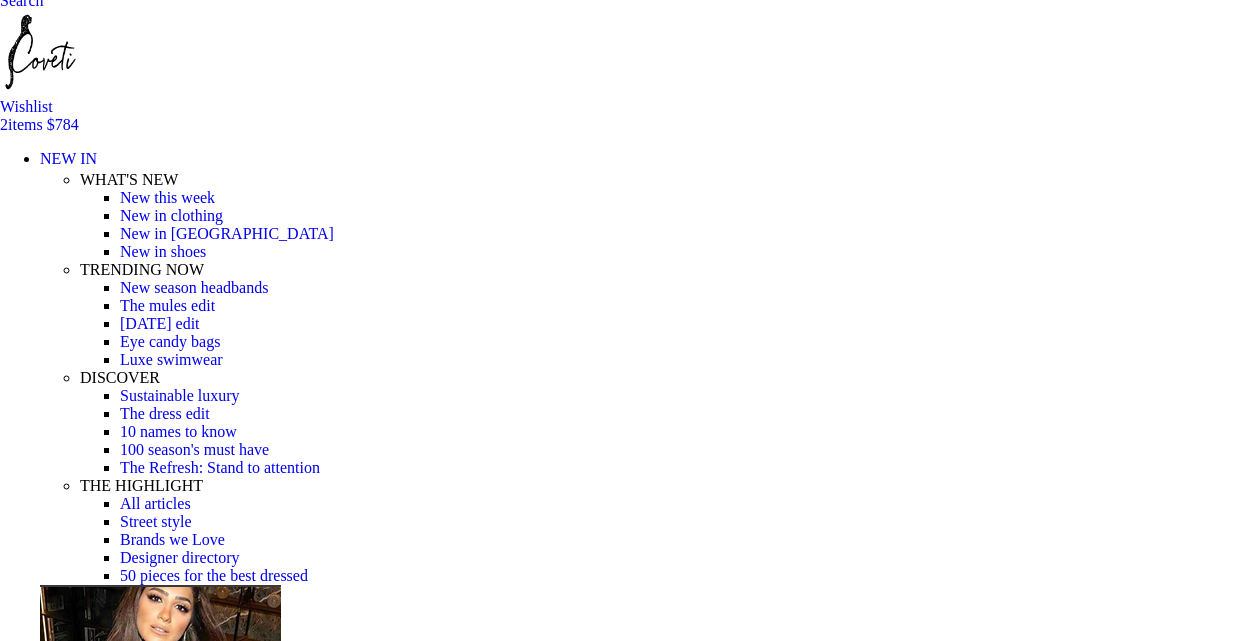 scroll, scrollTop: 201, scrollLeft: 0, axis: vertical 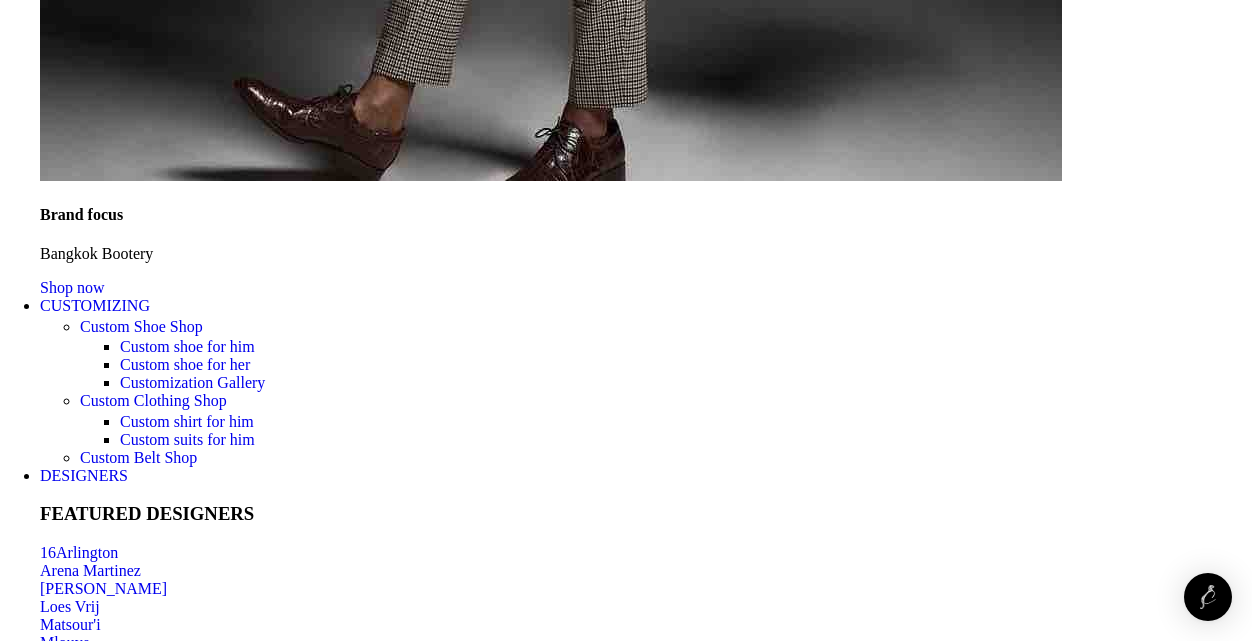 click on "Sign up" at bounding box center (626, 25250) 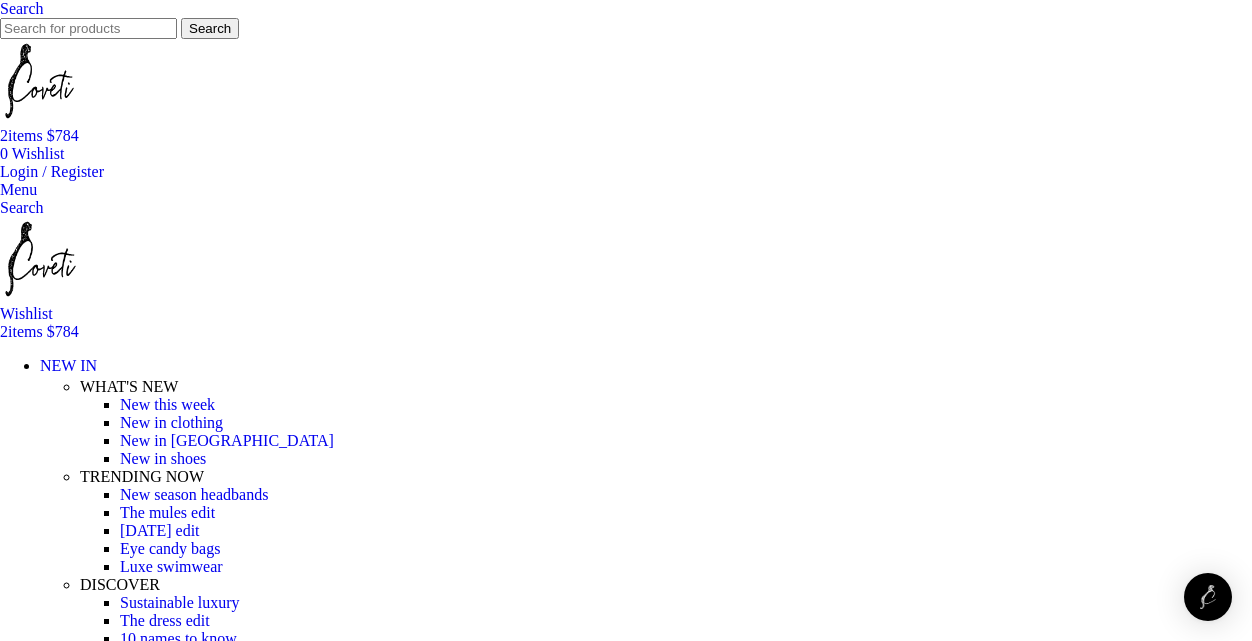scroll, scrollTop: 0, scrollLeft: 0, axis: both 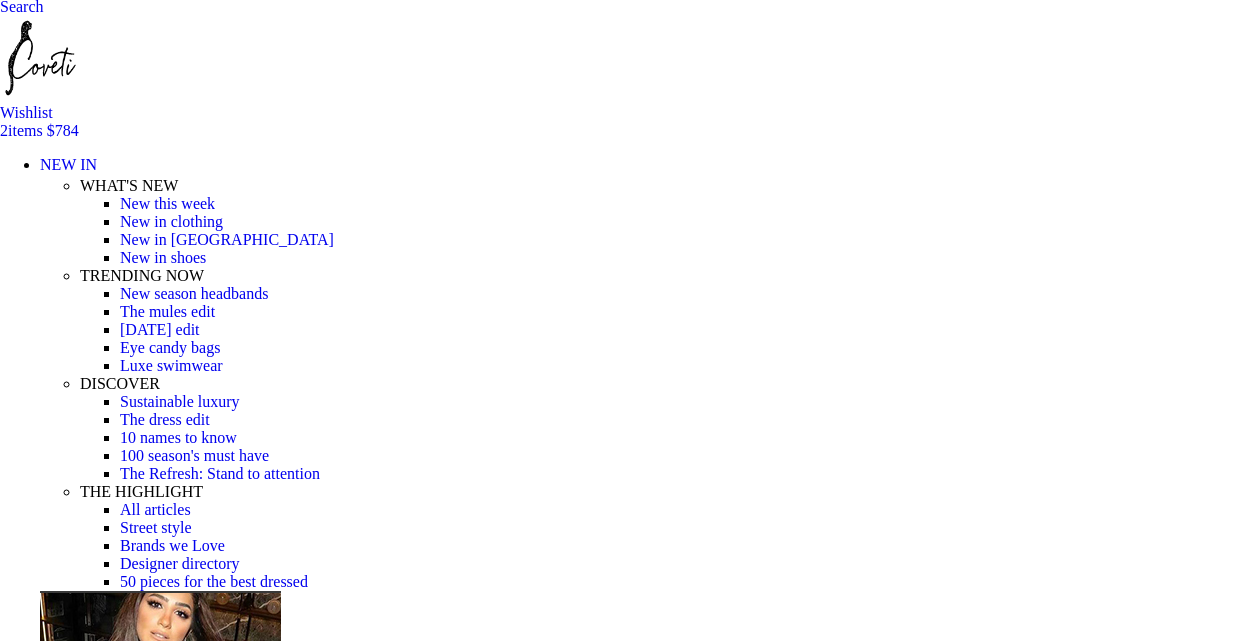 click on "N10FF" at bounding box center (148, 16983) 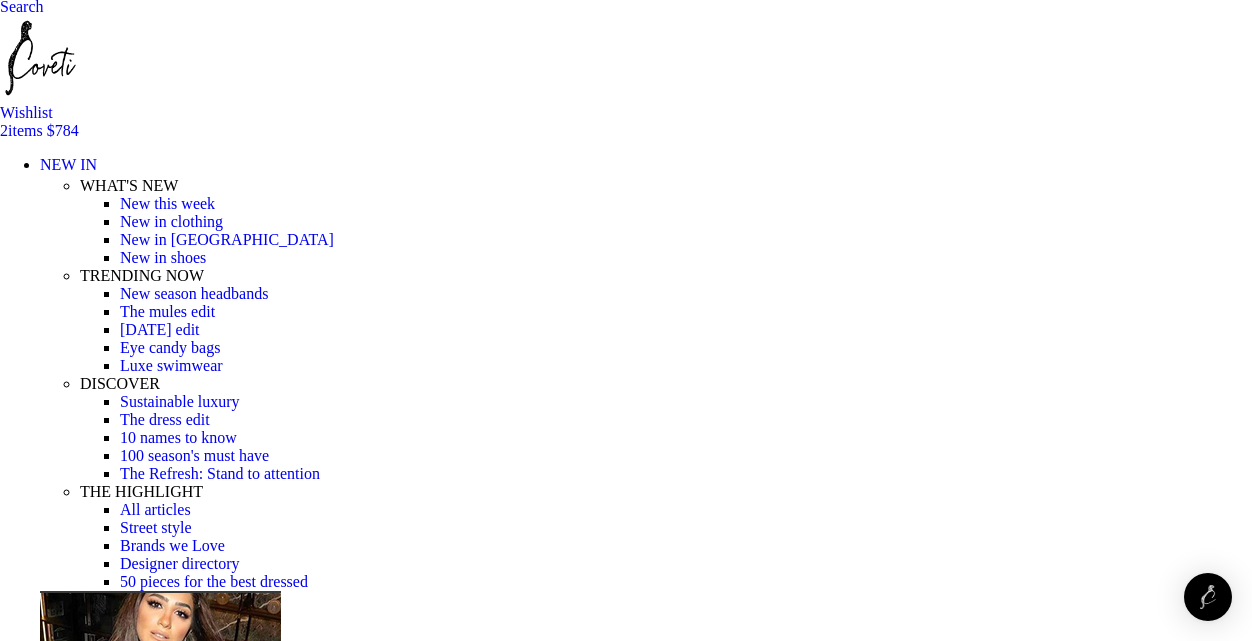 scroll, scrollTop: 0, scrollLeft: 421, axis: horizontal 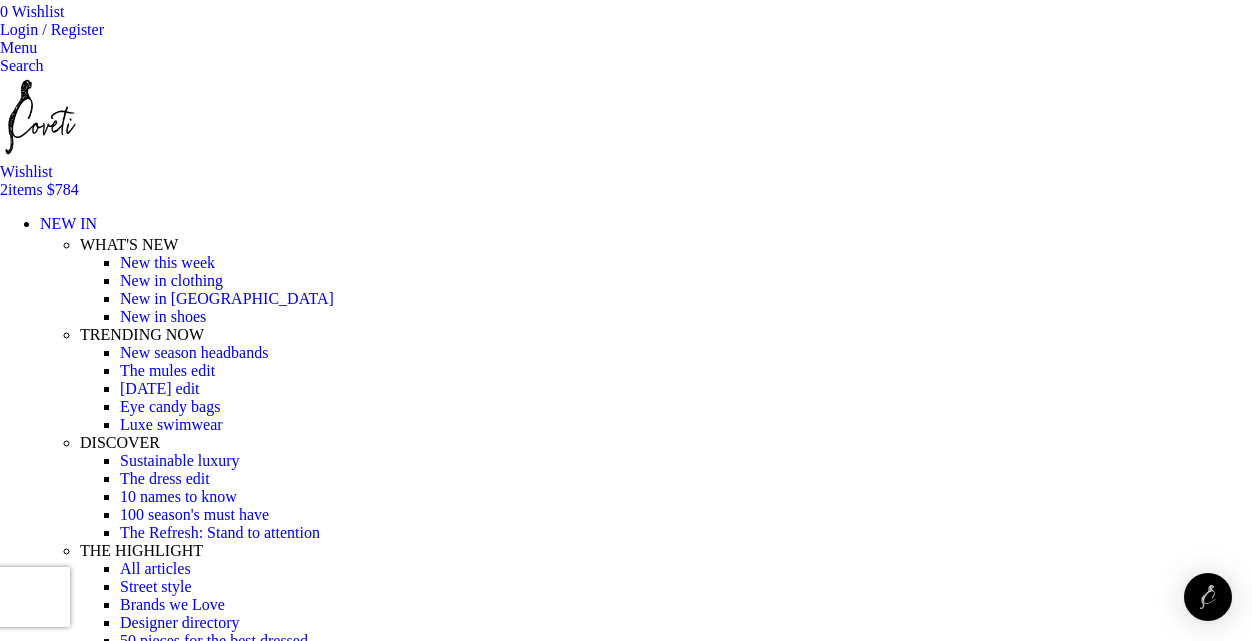 type on "[EMAIL_ADDRESS][DOMAIN_NAME]" 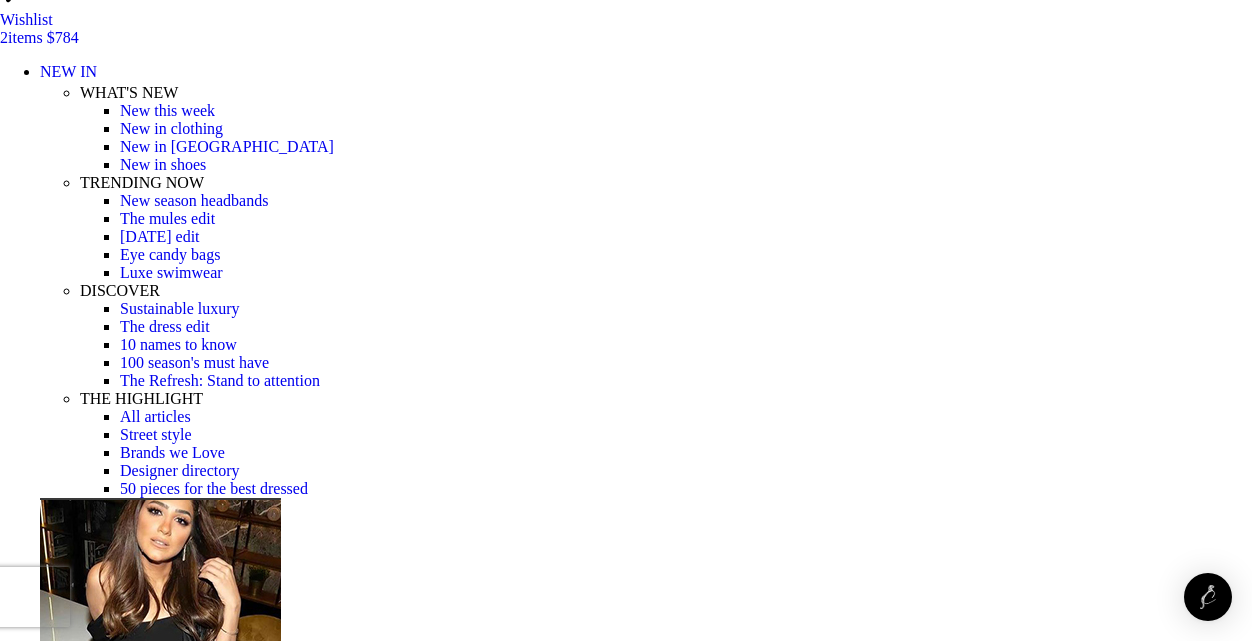 scroll, scrollTop: 304, scrollLeft: 0, axis: vertical 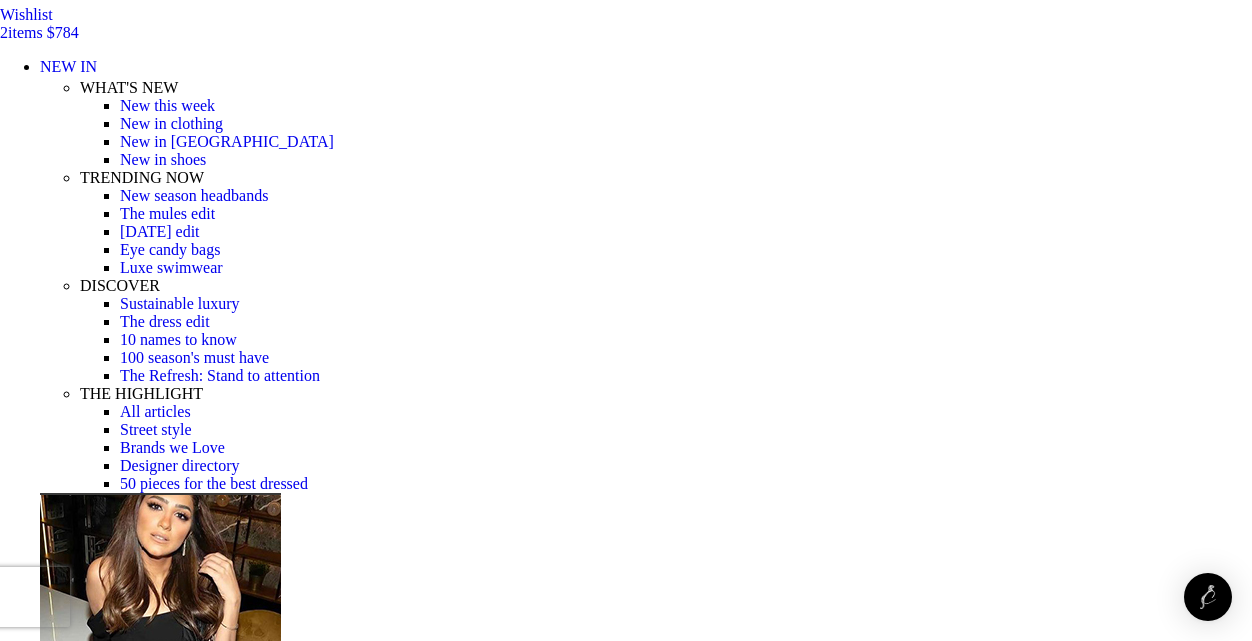 click on "Register" at bounding box center (88, 16209) 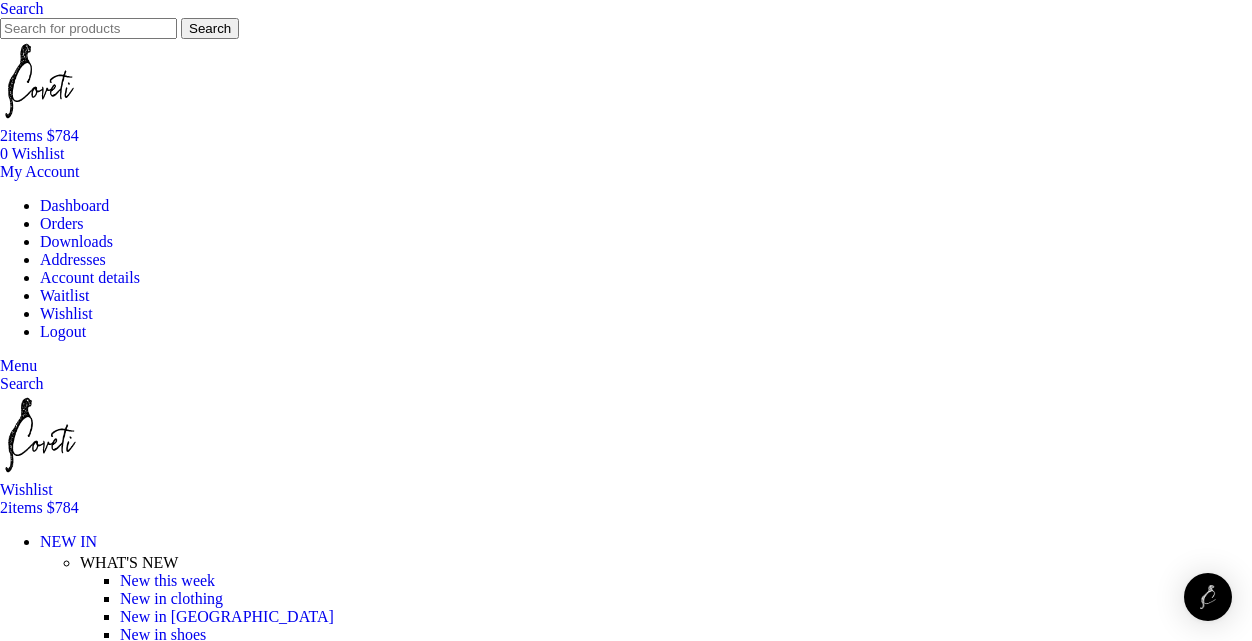scroll, scrollTop: 0, scrollLeft: 0, axis: both 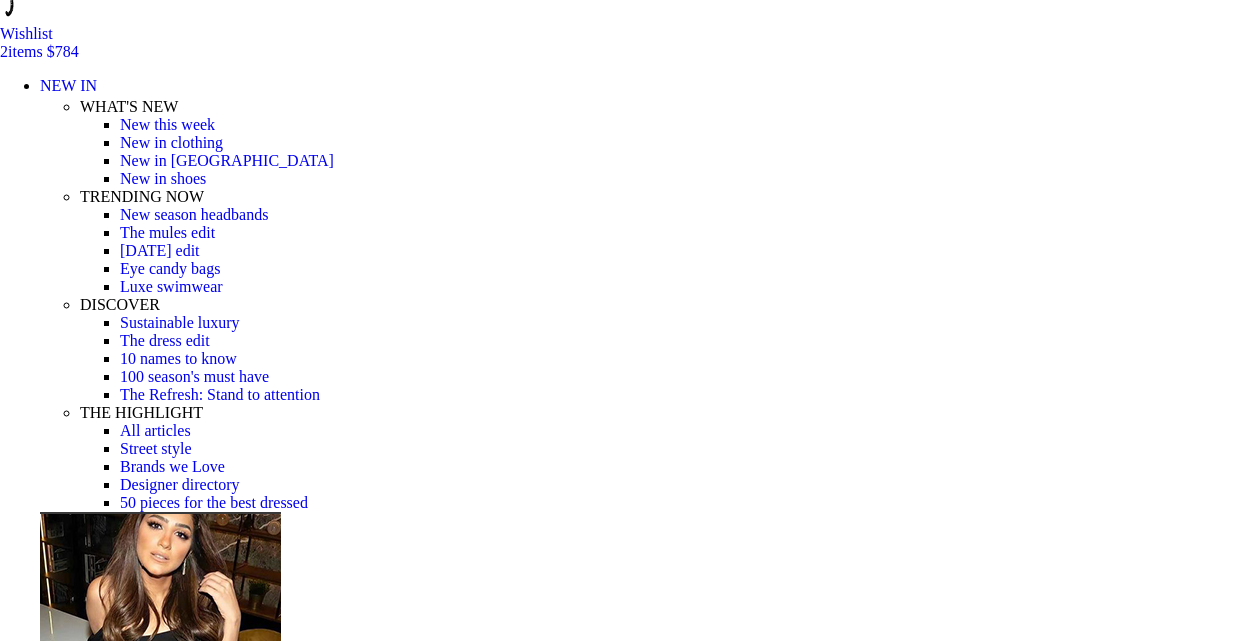 click on "Coupon:" at bounding box center [148, 16904] 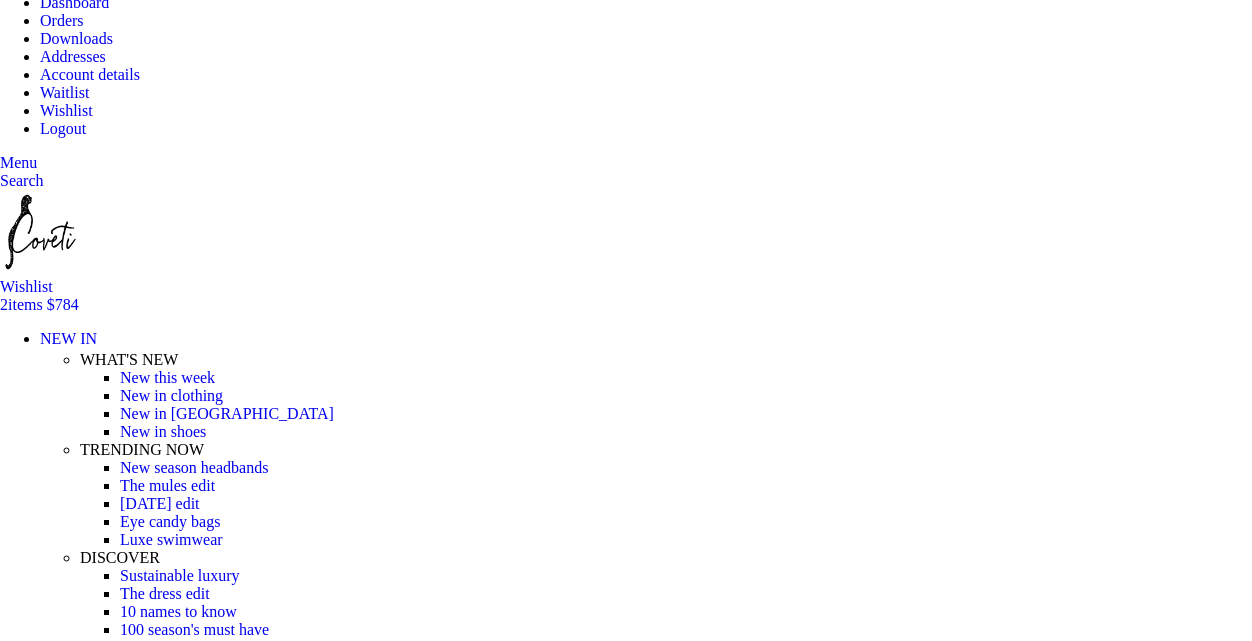 scroll, scrollTop: 201, scrollLeft: 0, axis: vertical 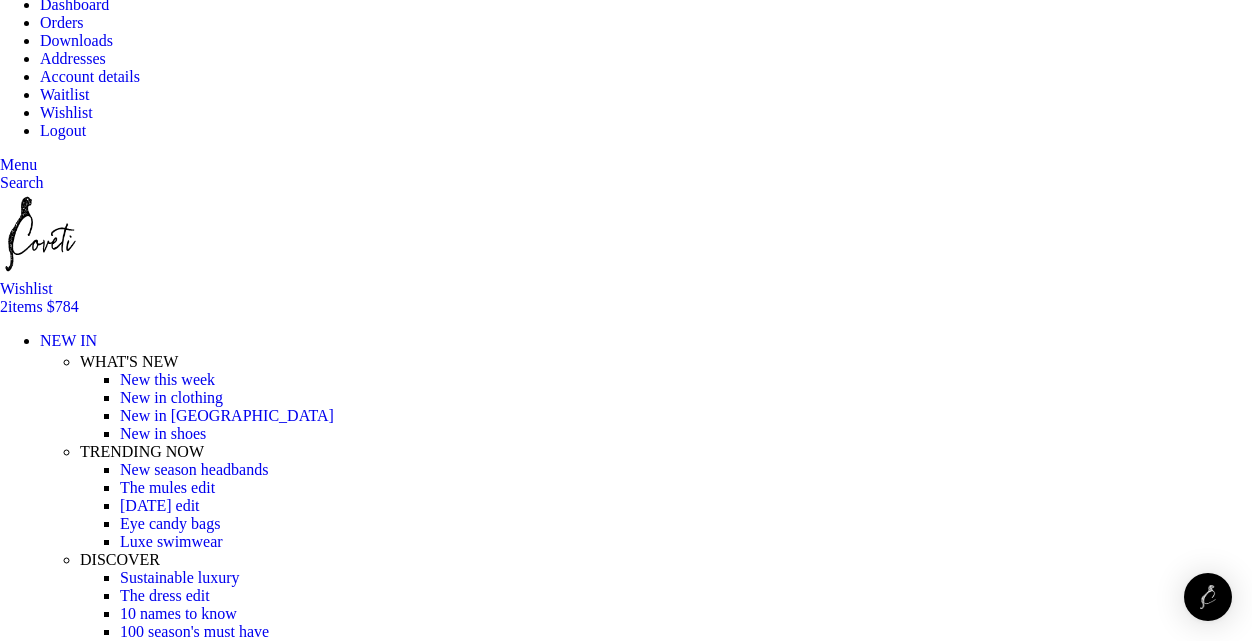 type on "M" 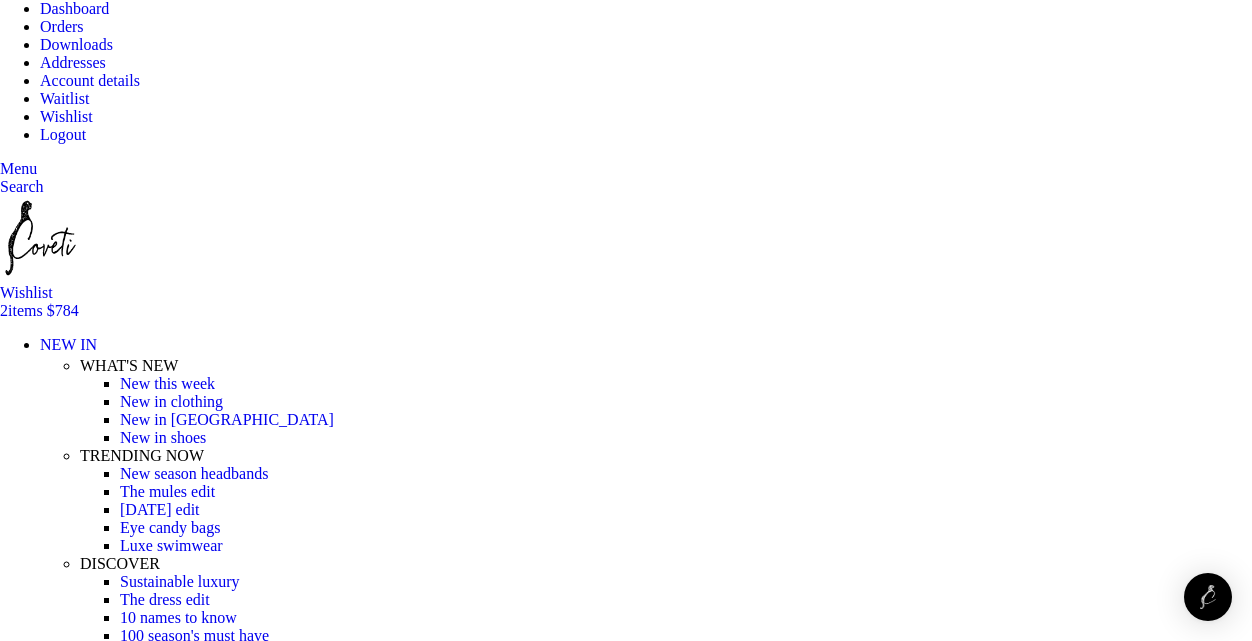 scroll, scrollTop: 203, scrollLeft: 0, axis: vertical 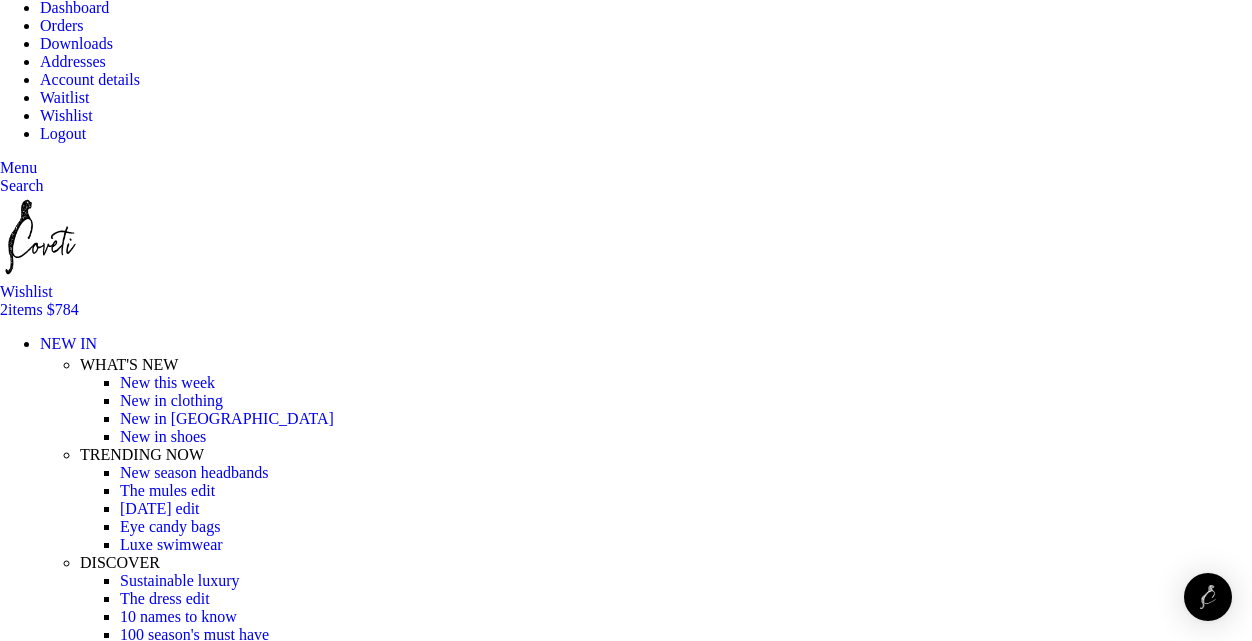 type on "N5FF" 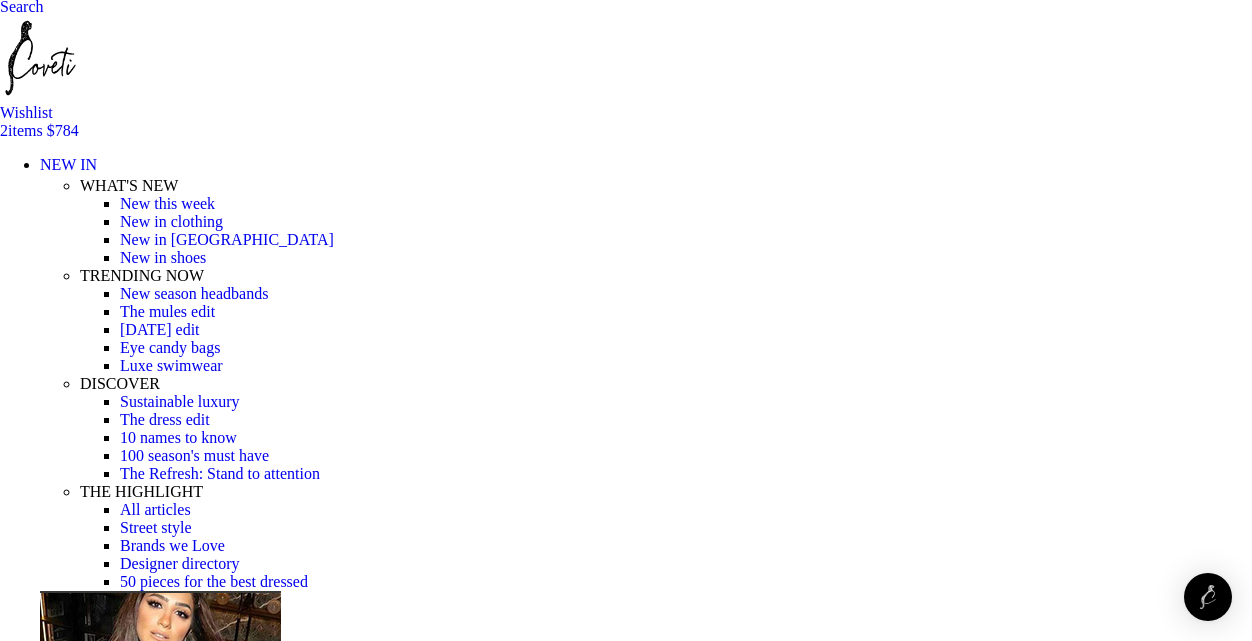 scroll, scrollTop: 385, scrollLeft: 0, axis: vertical 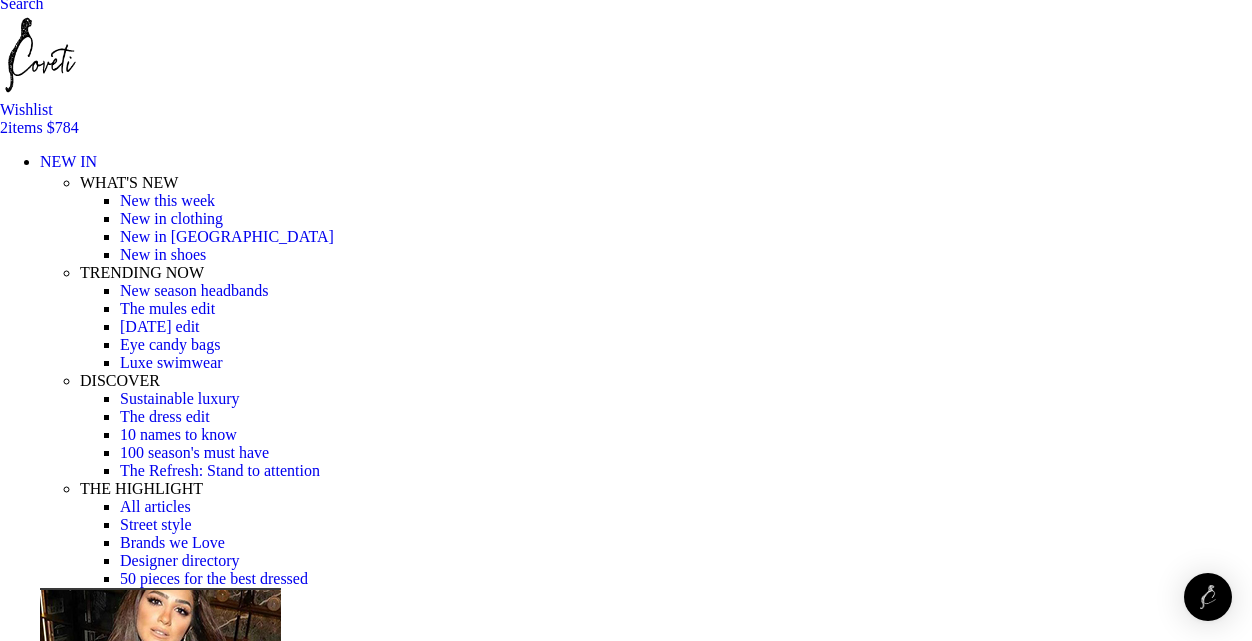 click on "Proceed to checkout" at bounding box center (65, 17337) 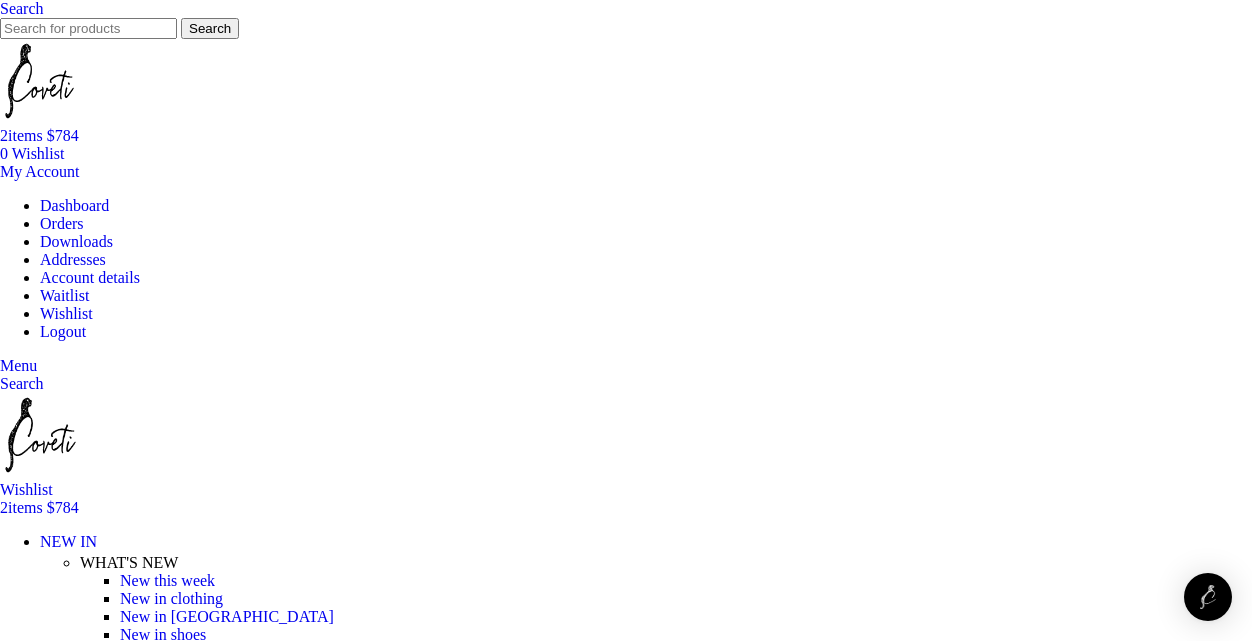 scroll, scrollTop: 247, scrollLeft: 0, axis: vertical 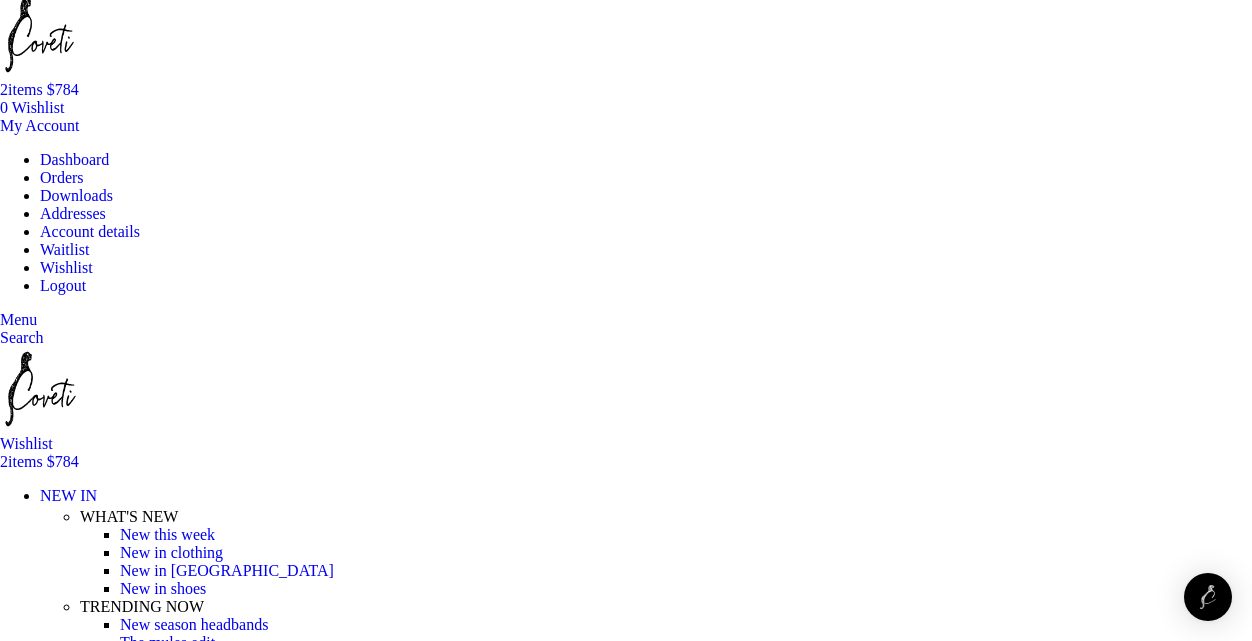 drag, startPoint x: 336, startPoint y: 309, endPoint x: 294, endPoint y: 308, distance: 42.0119 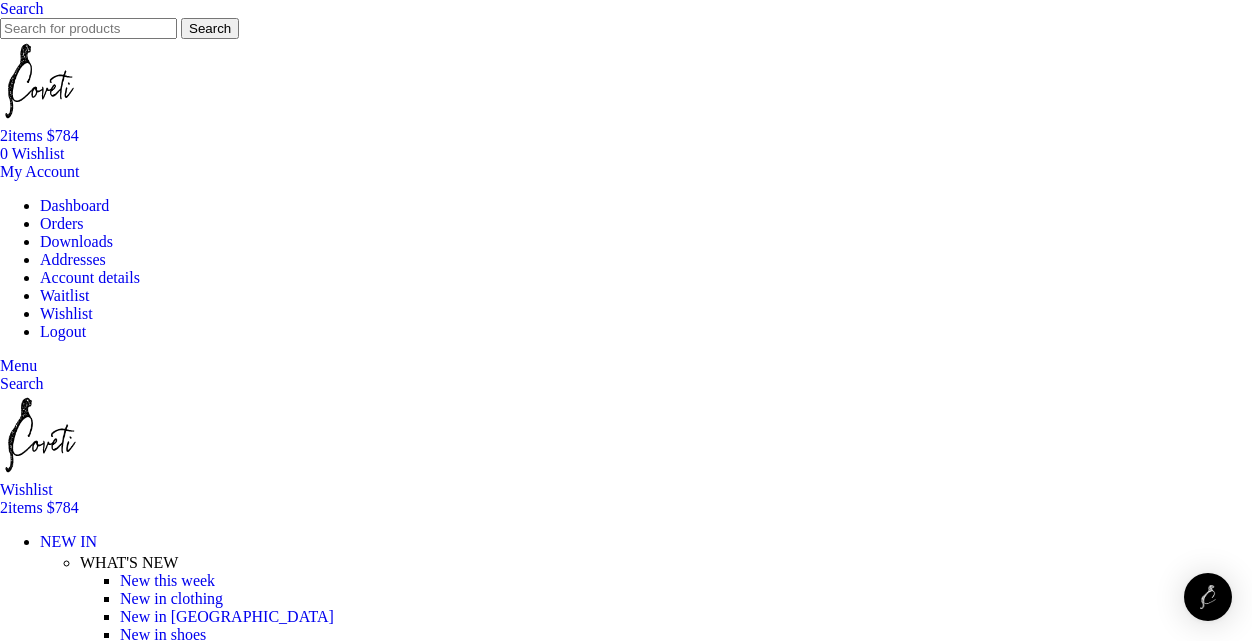scroll, scrollTop: 0, scrollLeft: 0, axis: both 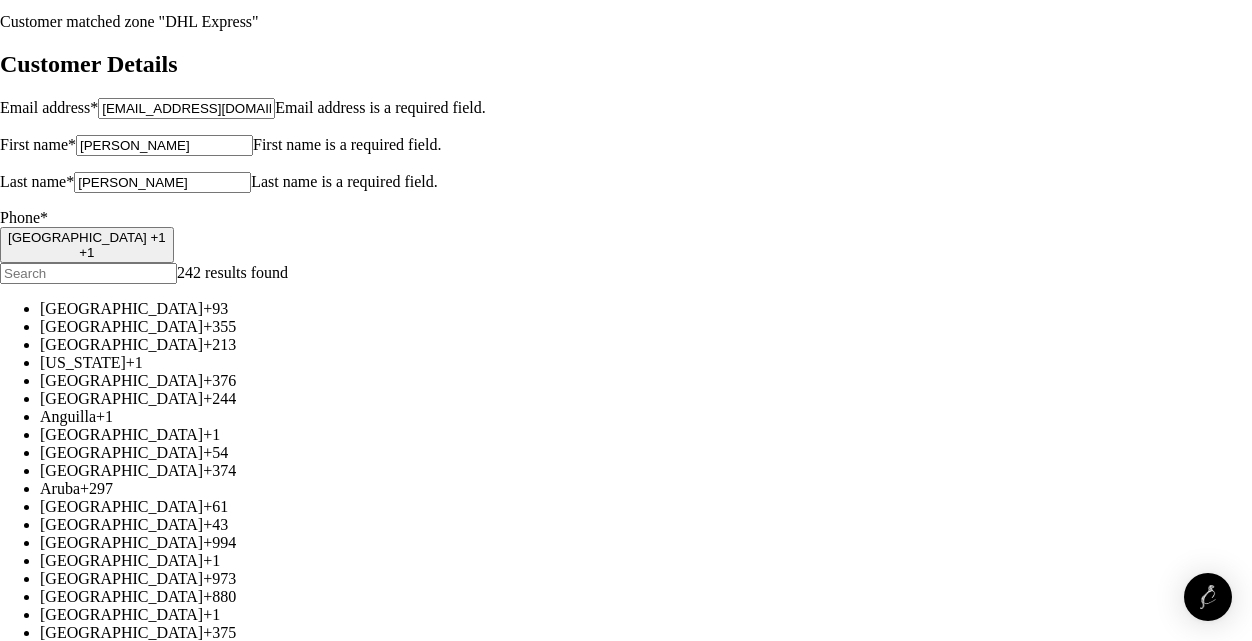 type on "[PHONE_NUMBER]" 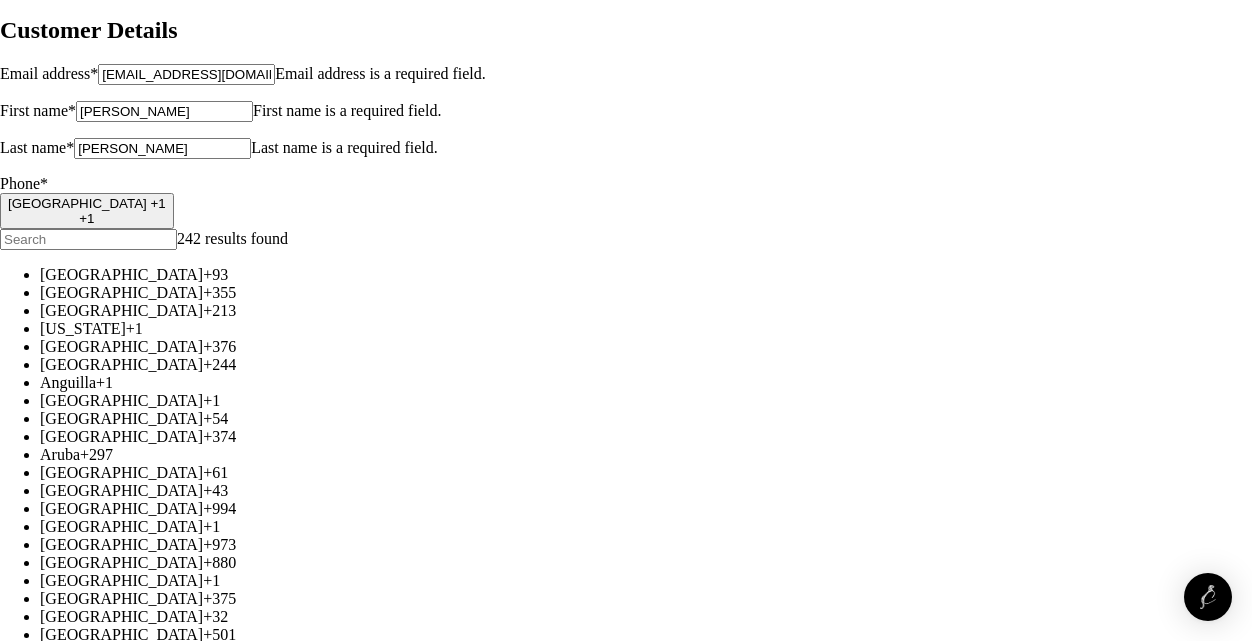 scroll, scrollTop: 91, scrollLeft: 0, axis: vertical 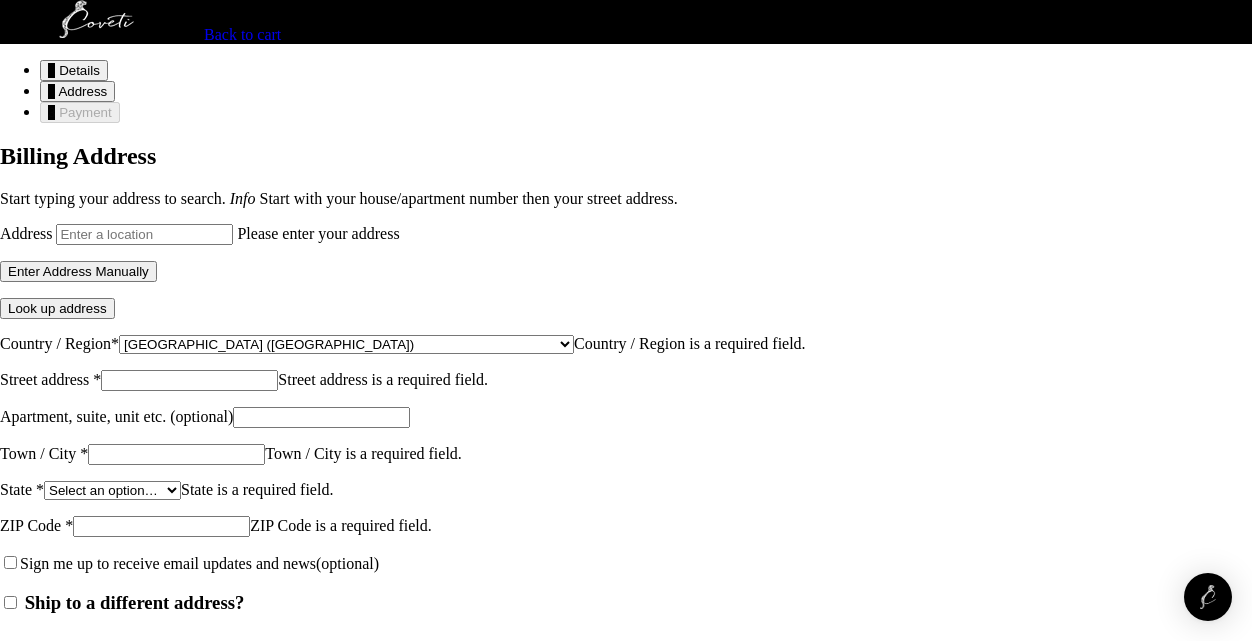 click on "Address" at bounding box center (144, 234) 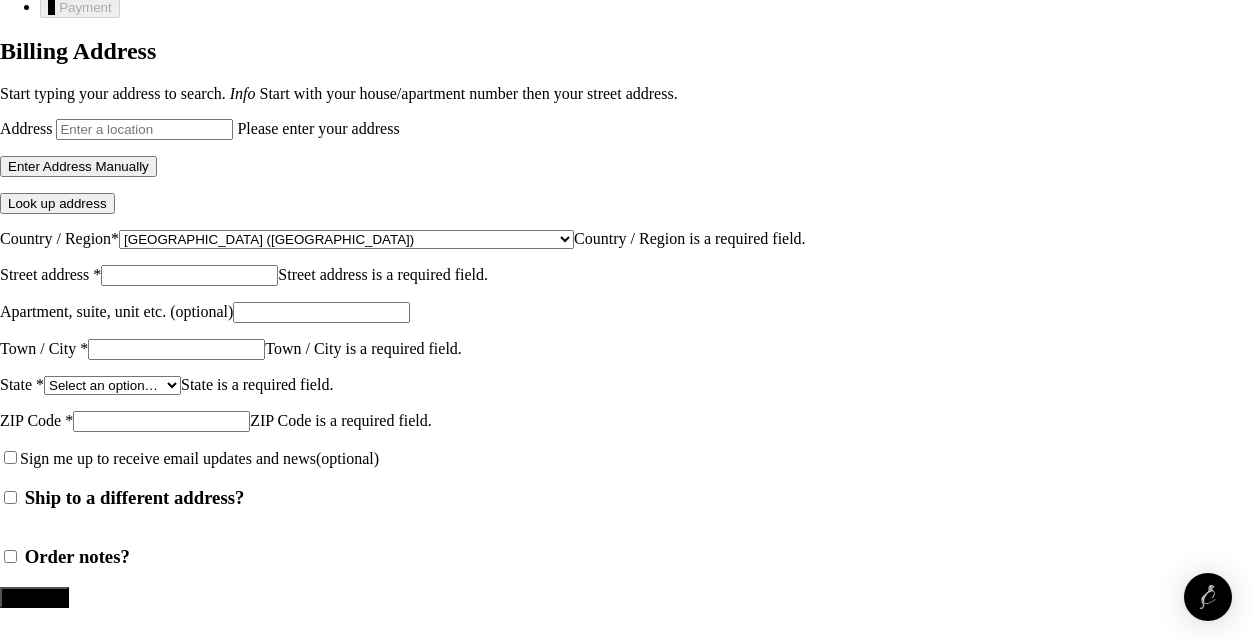 scroll, scrollTop: 103, scrollLeft: 0, axis: vertical 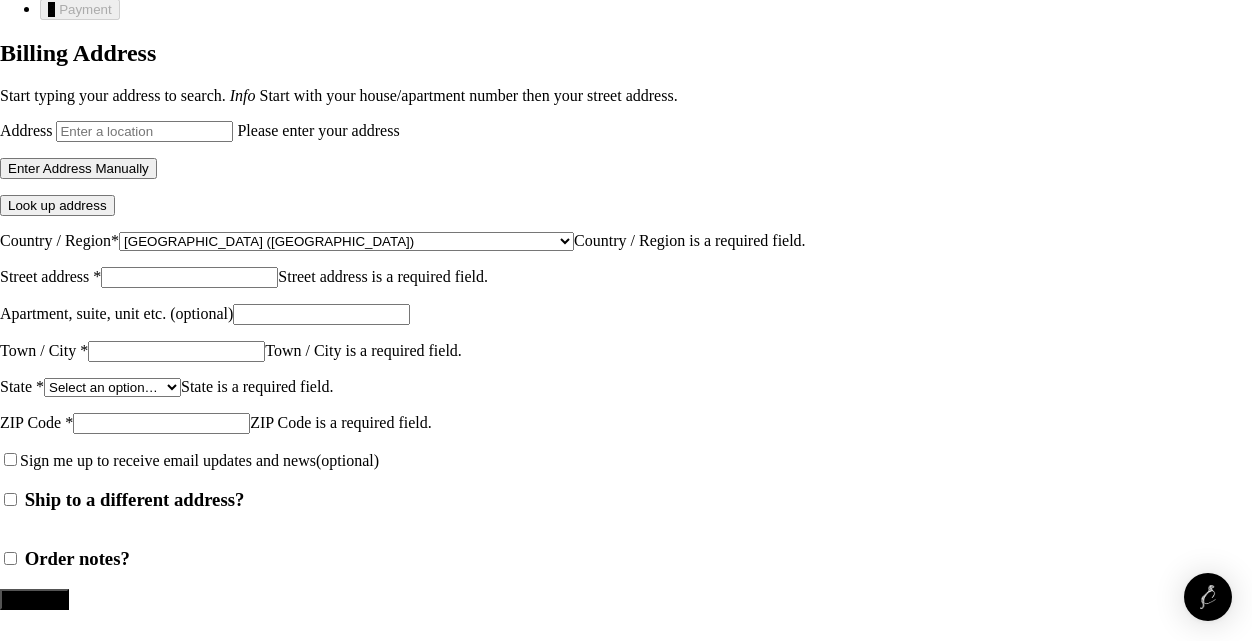 click on "Ship to a different address?" at bounding box center [10, 499] 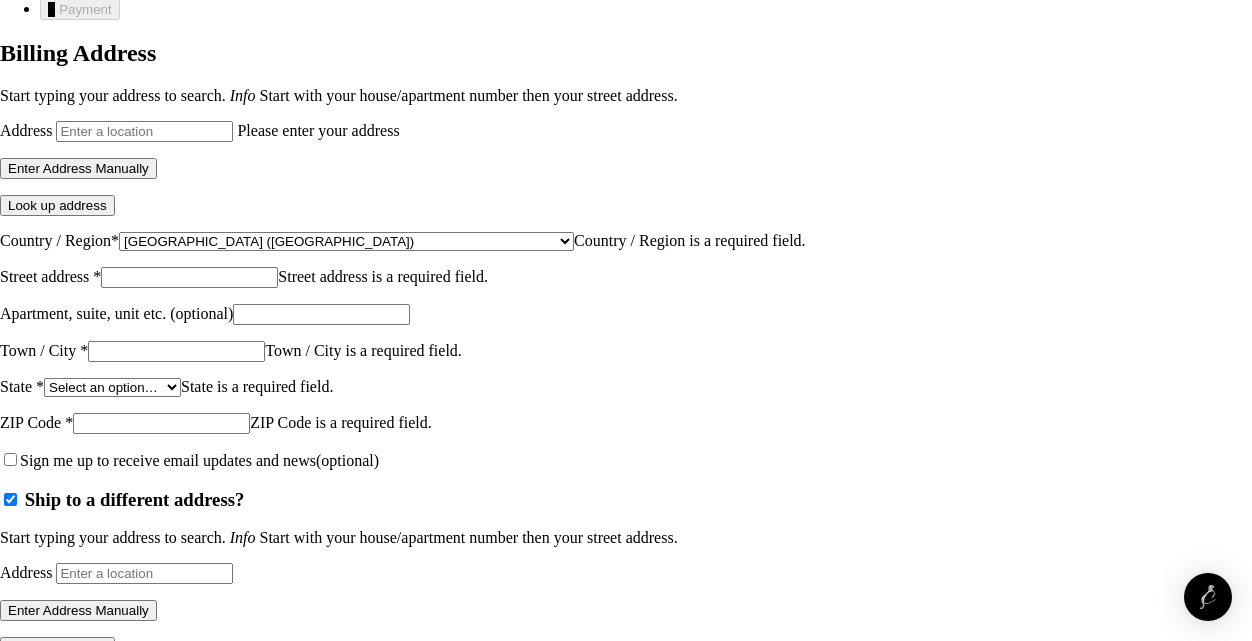 click on "Address" at bounding box center (144, 131) 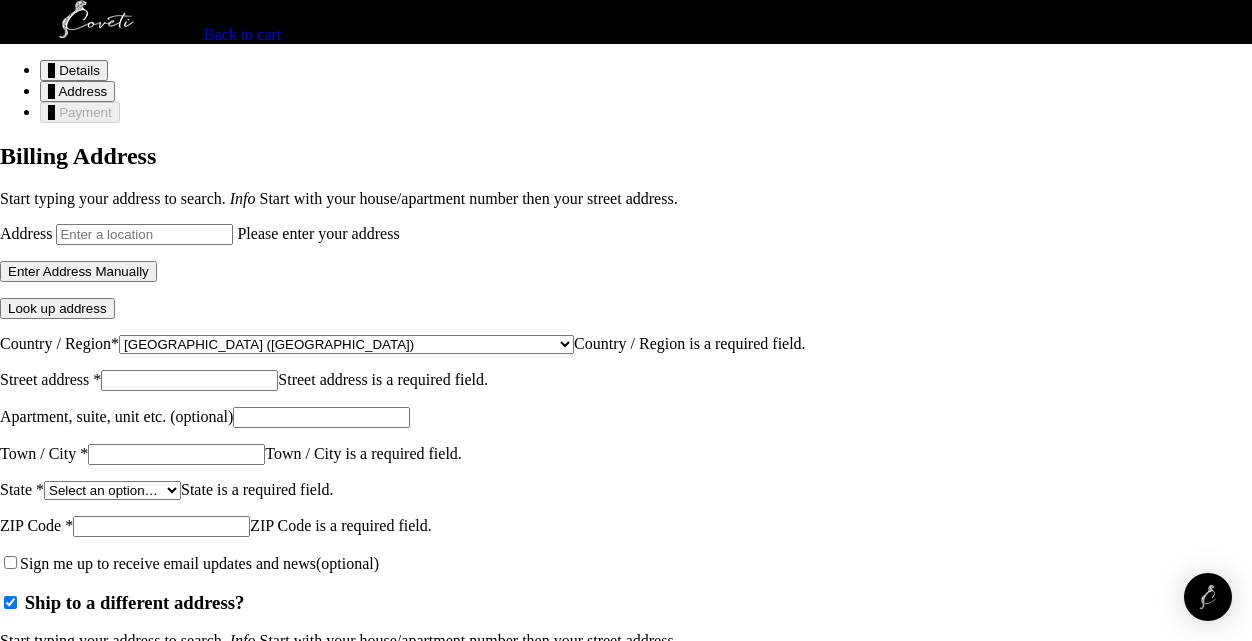scroll, scrollTop: 0, scrollLeft: 0, axis: both 